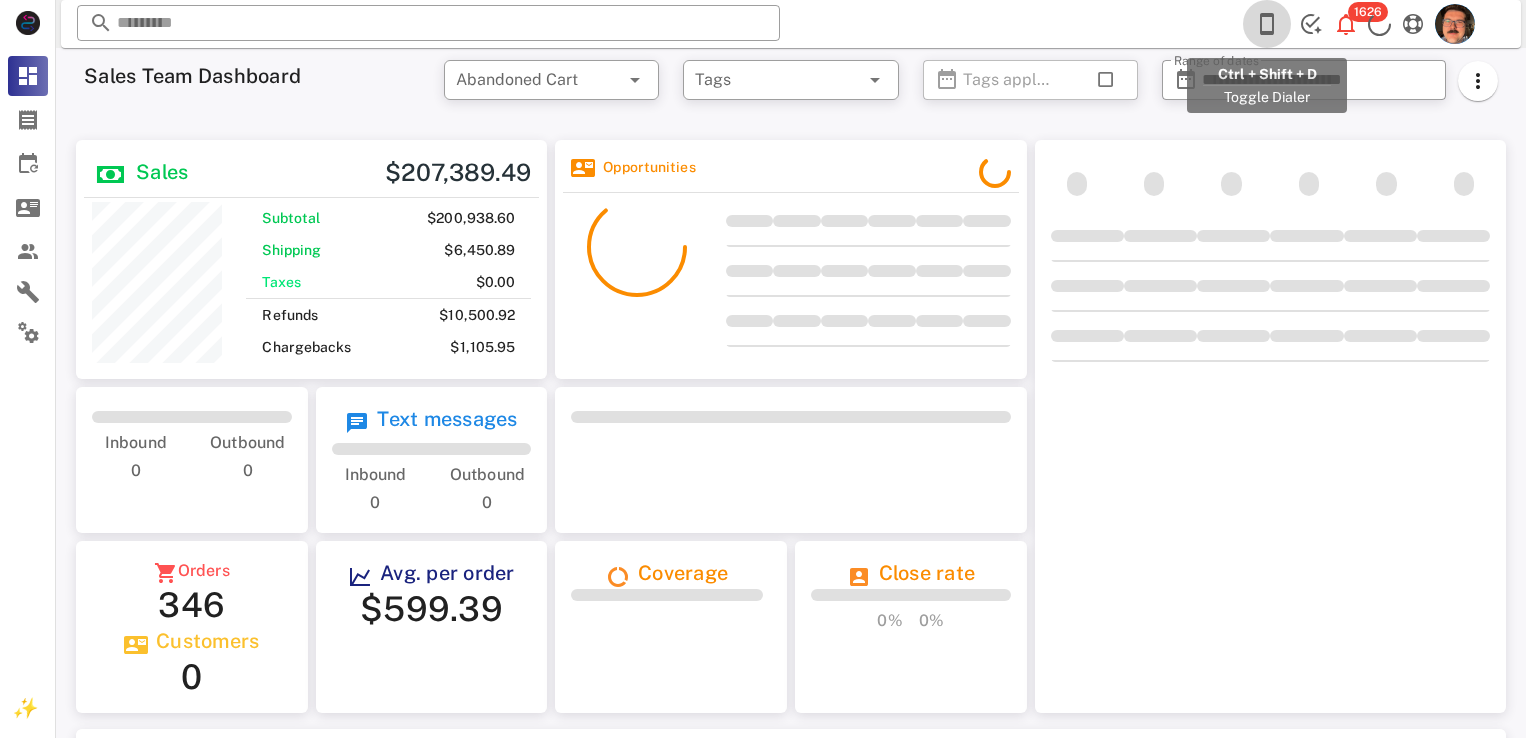 scroll, scrollTop: 0, scrollLeft: 0, axis: both 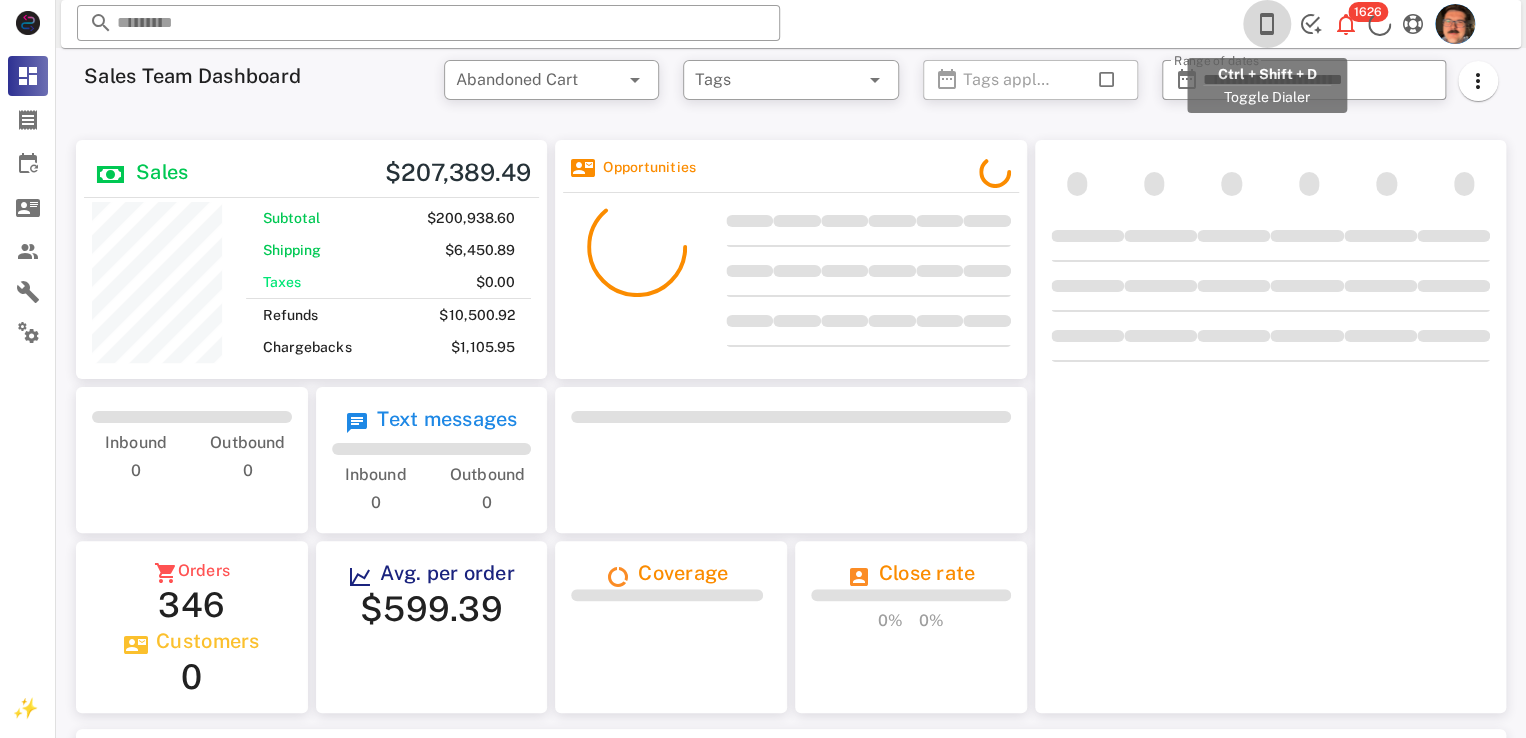 click at bounding box center [1267, 24] 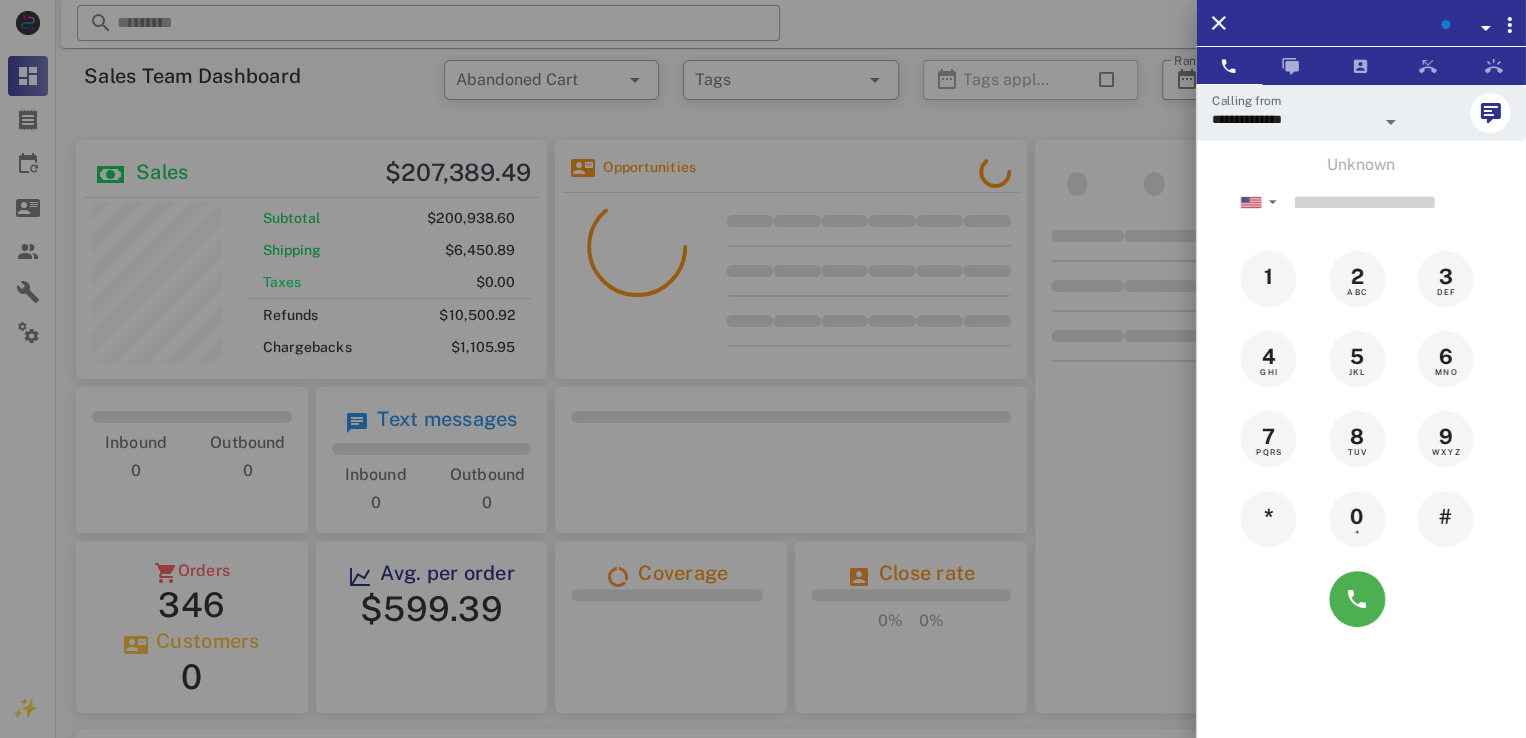 scroll, scrollTop: 999760, scrollLeft: 999528, axis: both 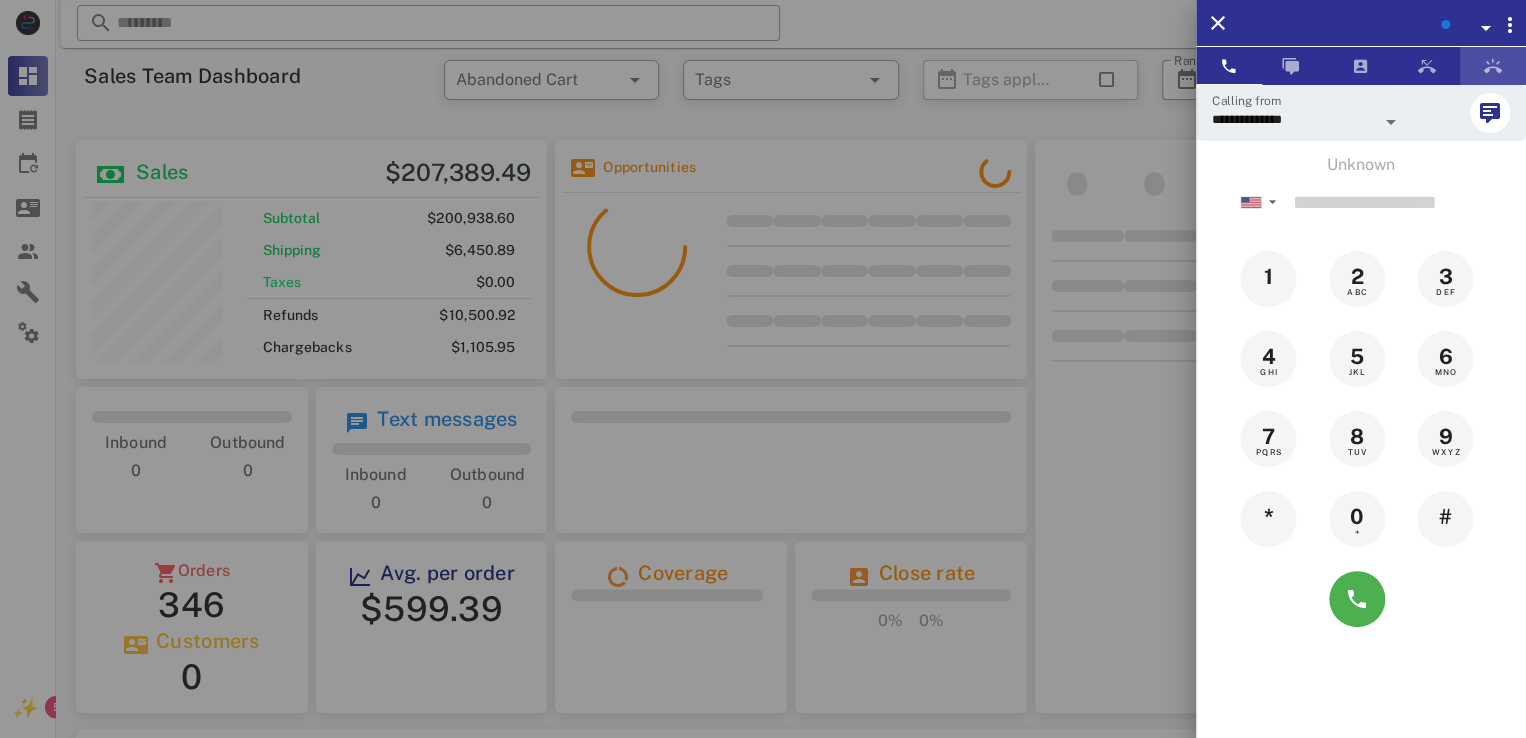 click at bounding box center [1493, 66] 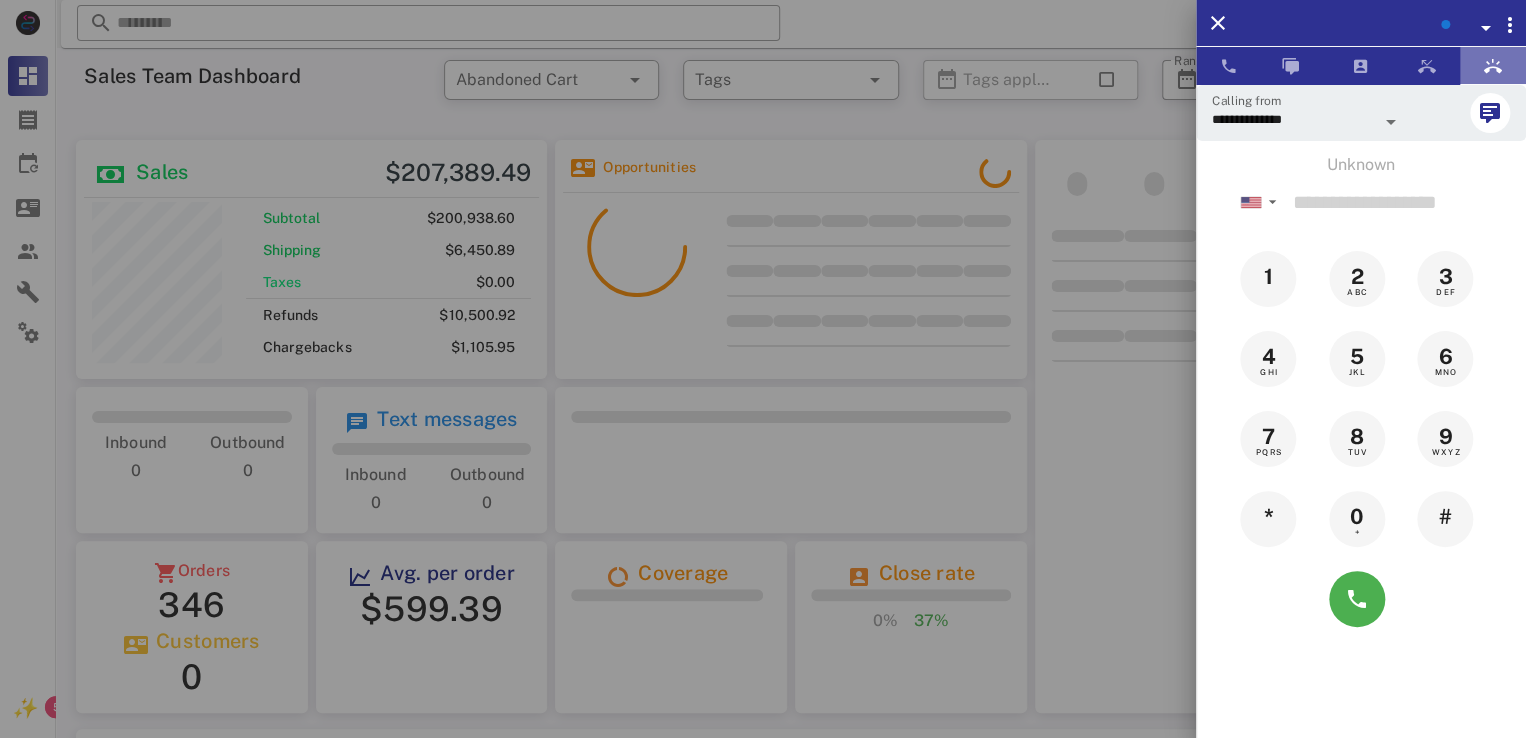 click at bounding box center (1493, 66) 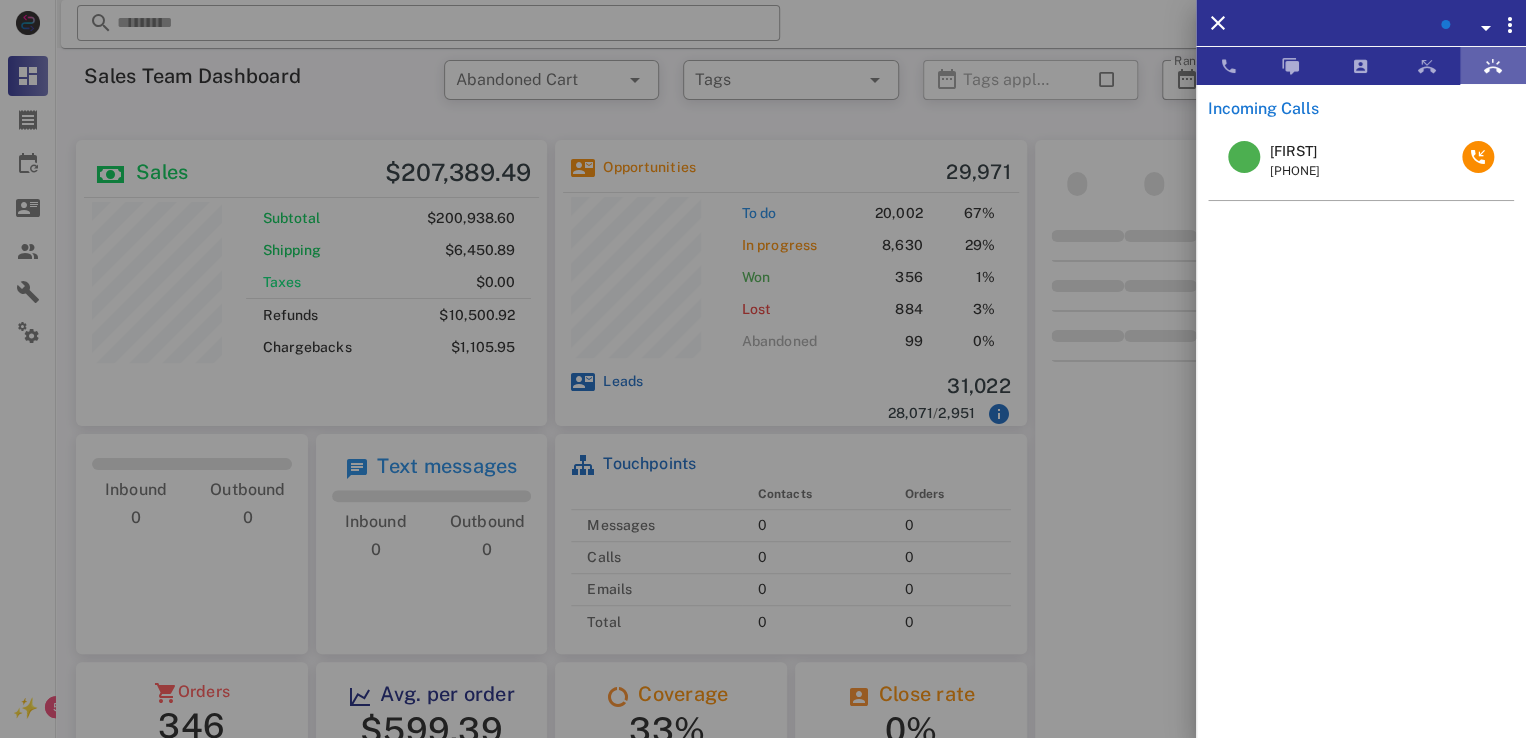 scroll, scrollTop: 999714, scrollLeft: 999528, axis: both 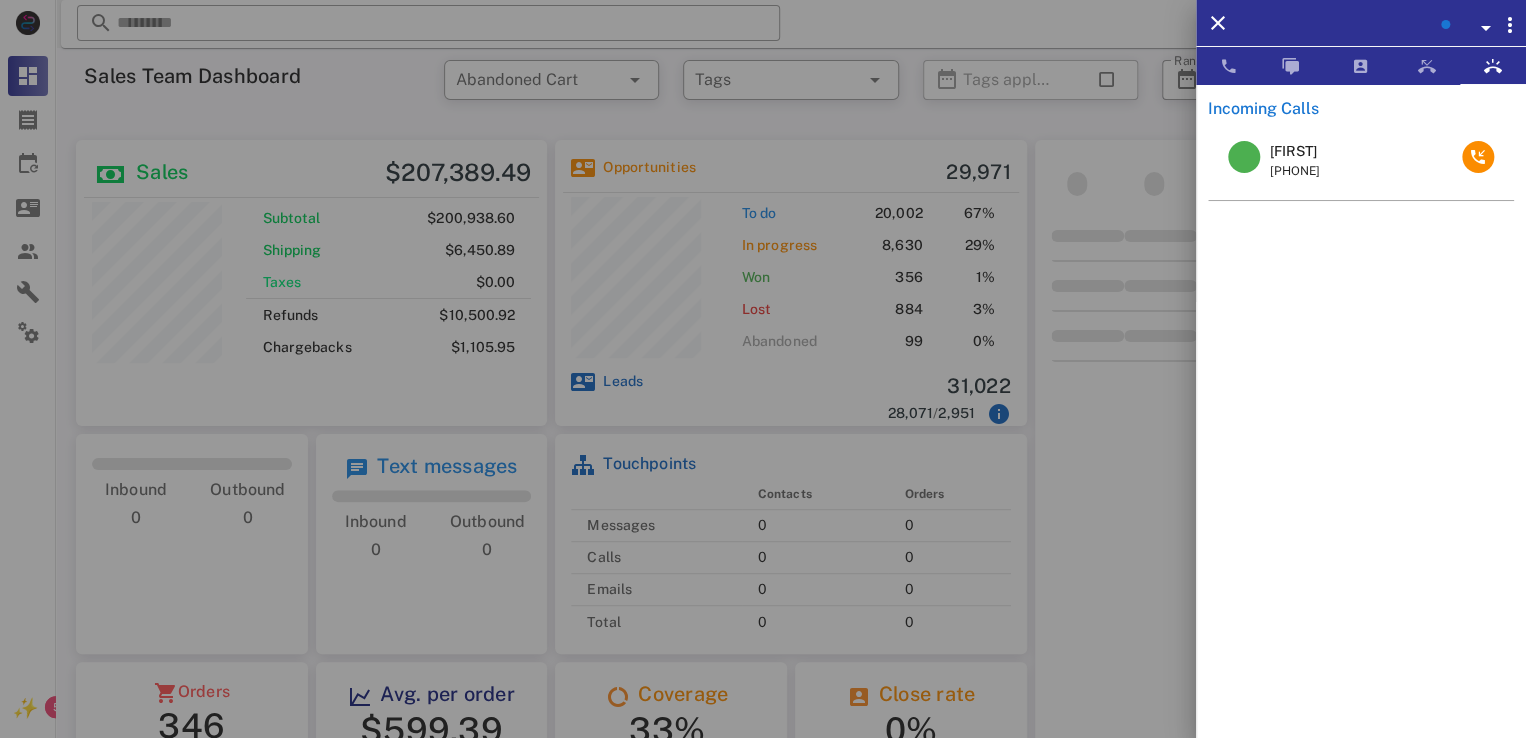 click on "[FIRST]   [PHONE]" at bounding box center (1361, 161) 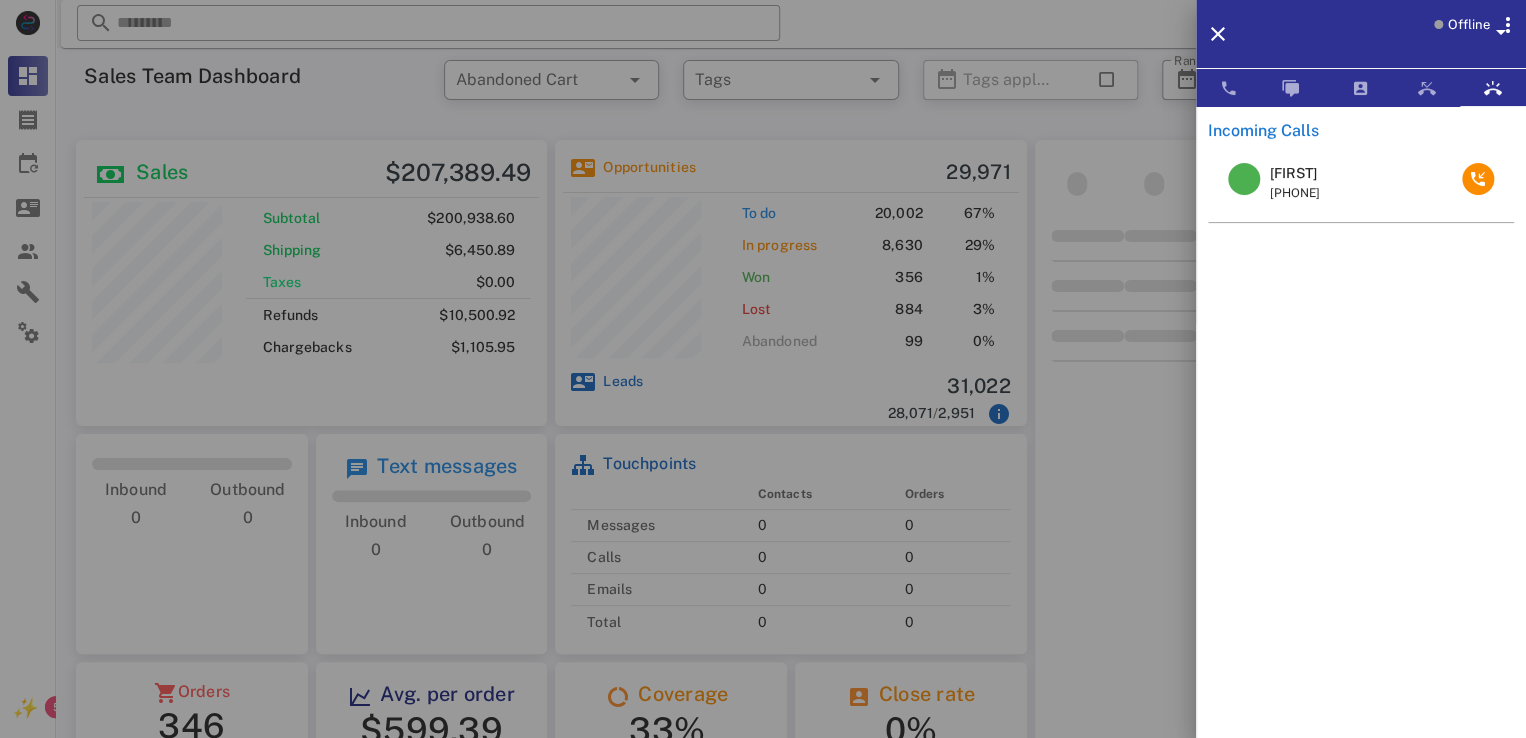 click on "[FIRST]" at bounding box center [1295, 173] 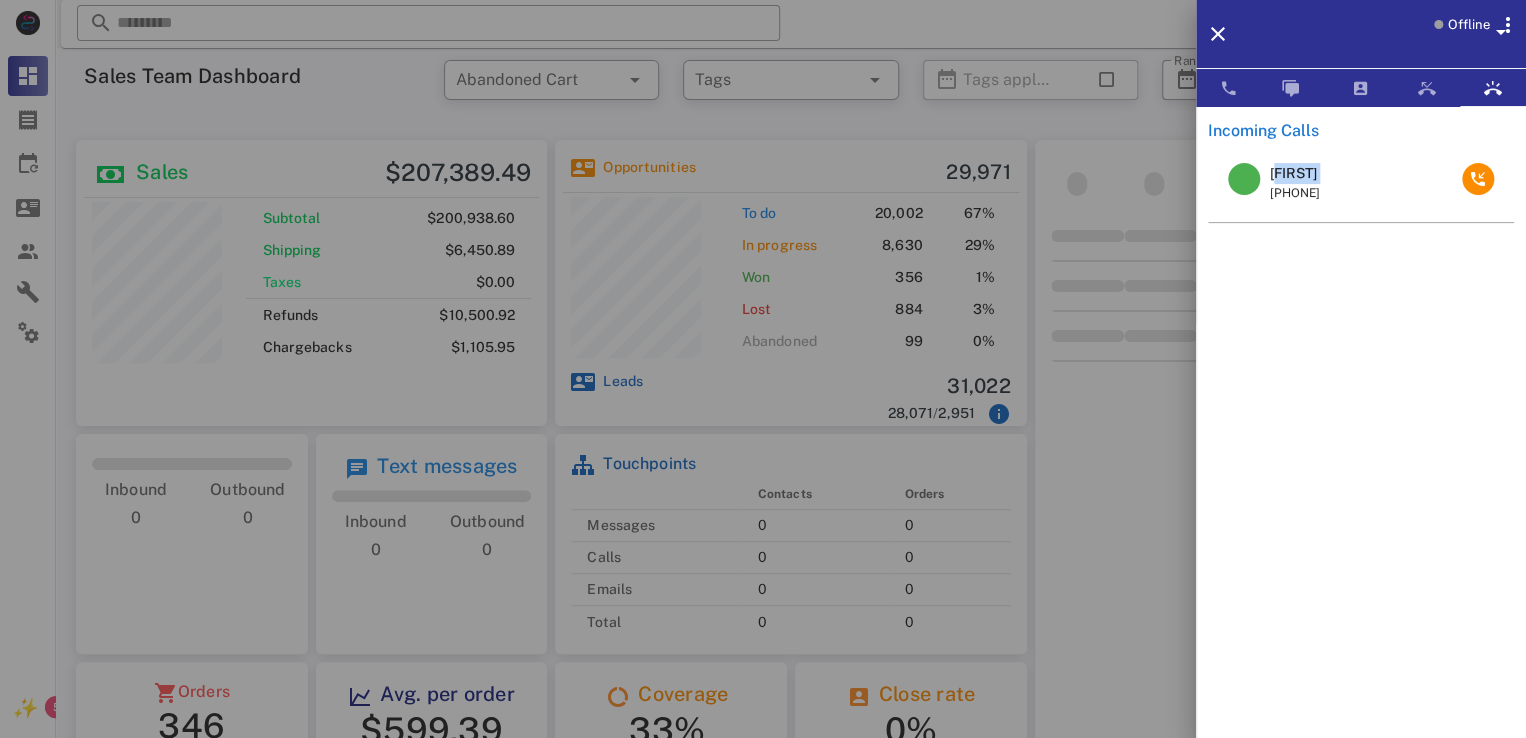 click on "[FIRST]" at bounding box center [1295, 173] 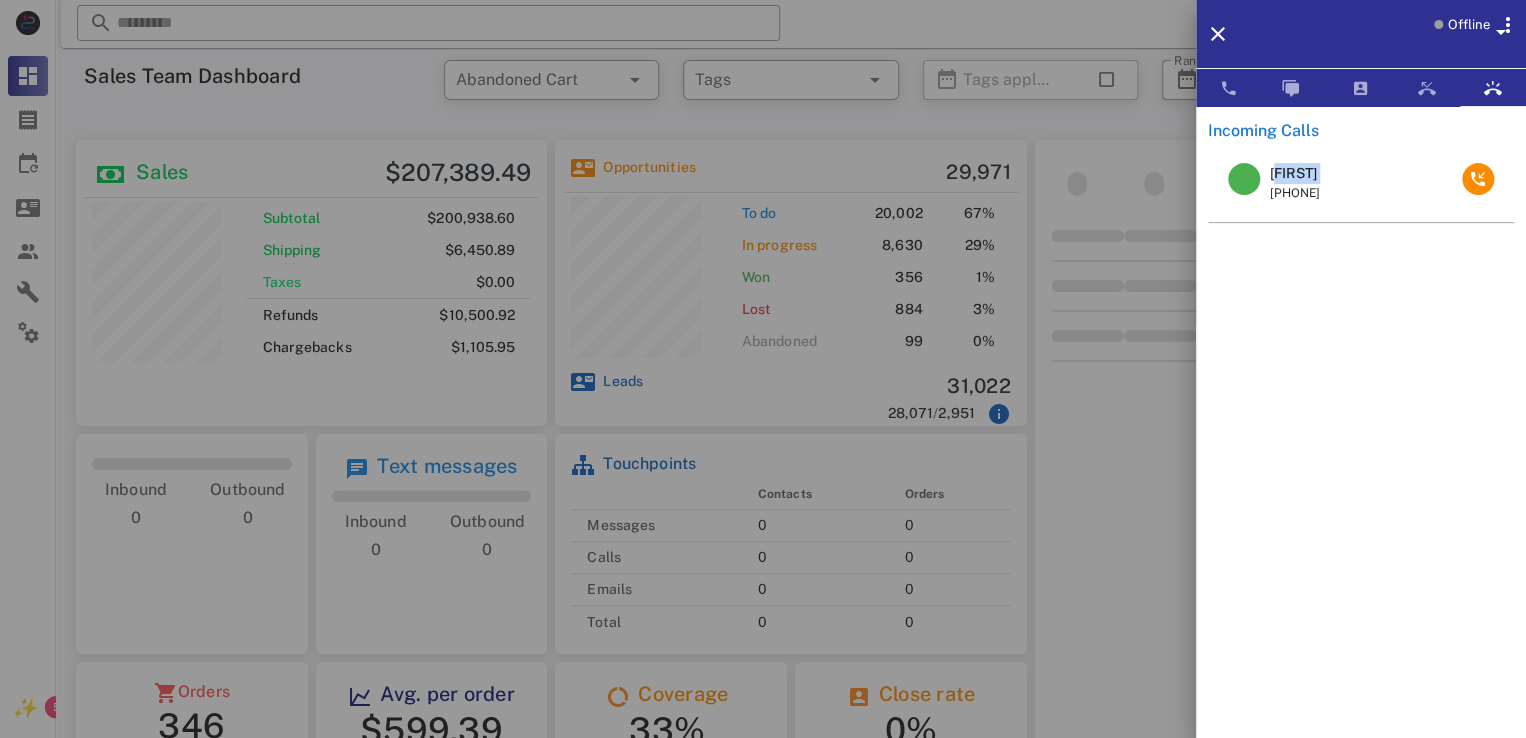 copy on "[FIRST]" 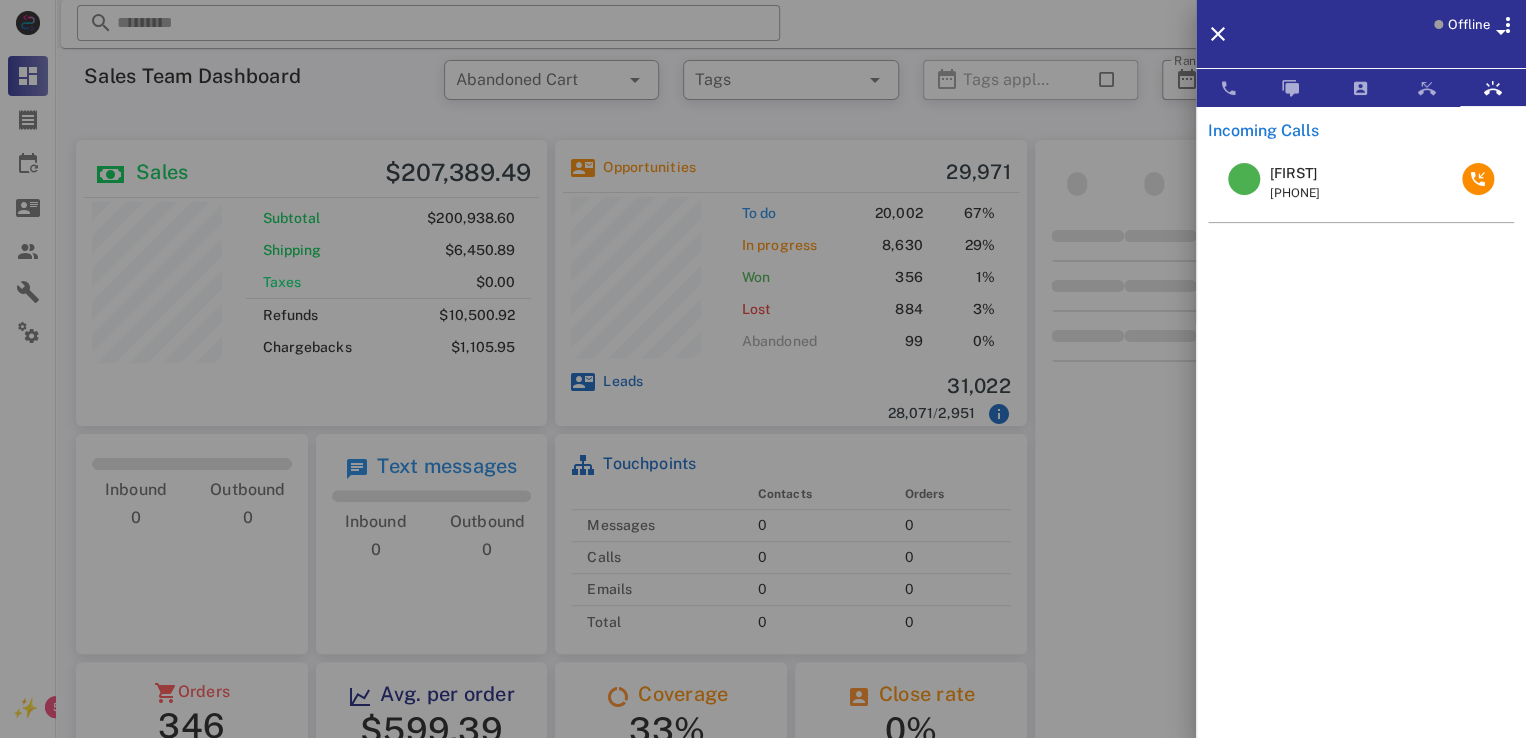 click at bounding box center [763, 369] 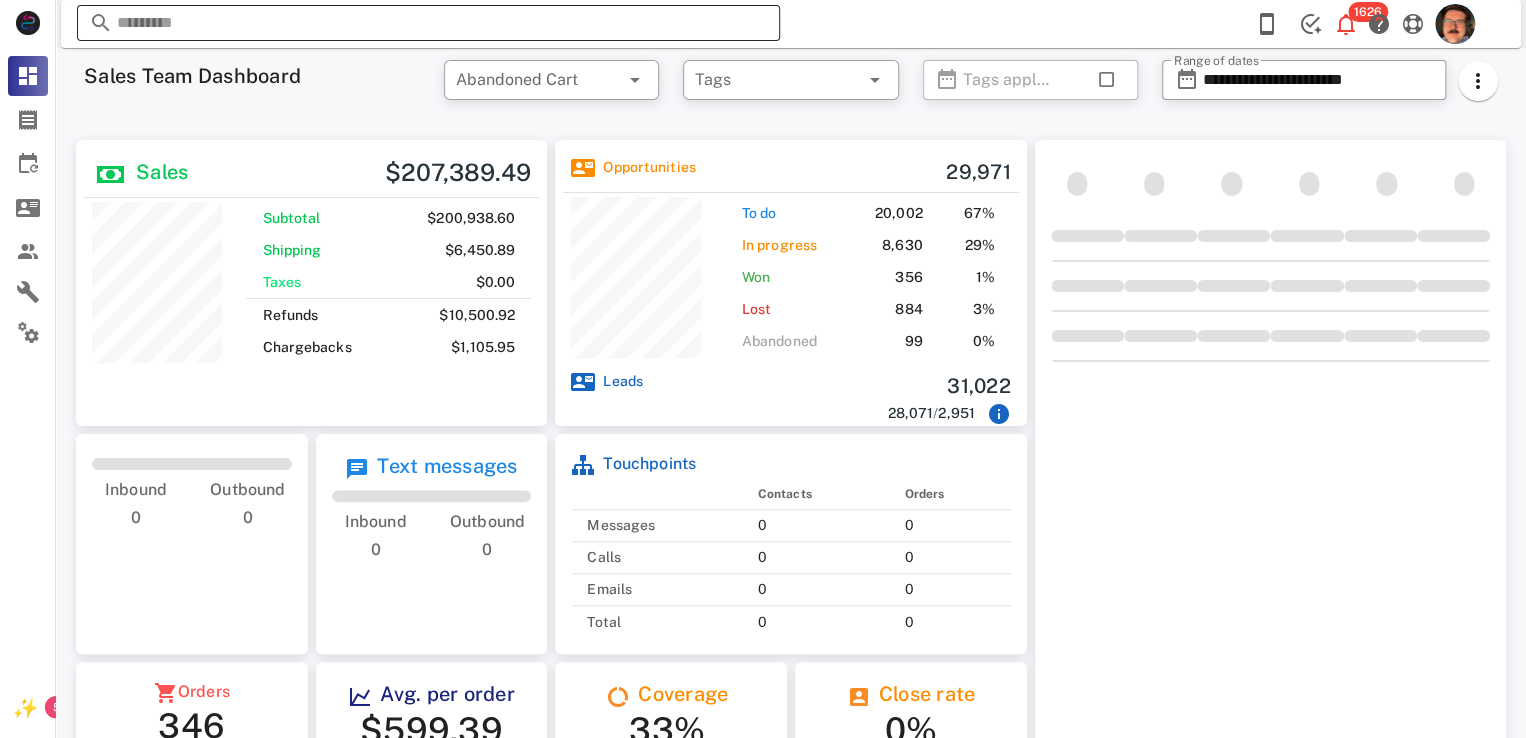 click at bounding box center [428, 23] 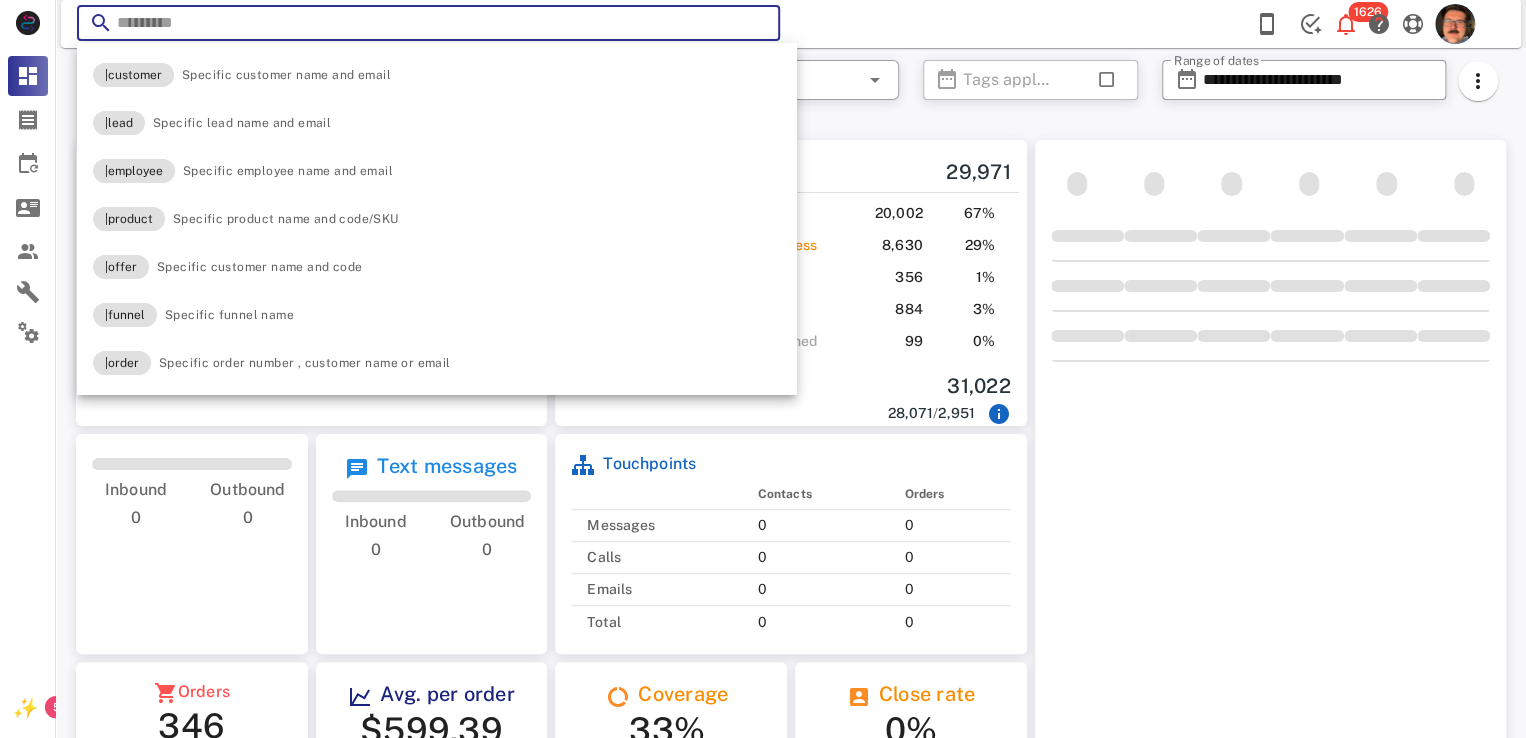 paste on "*******" 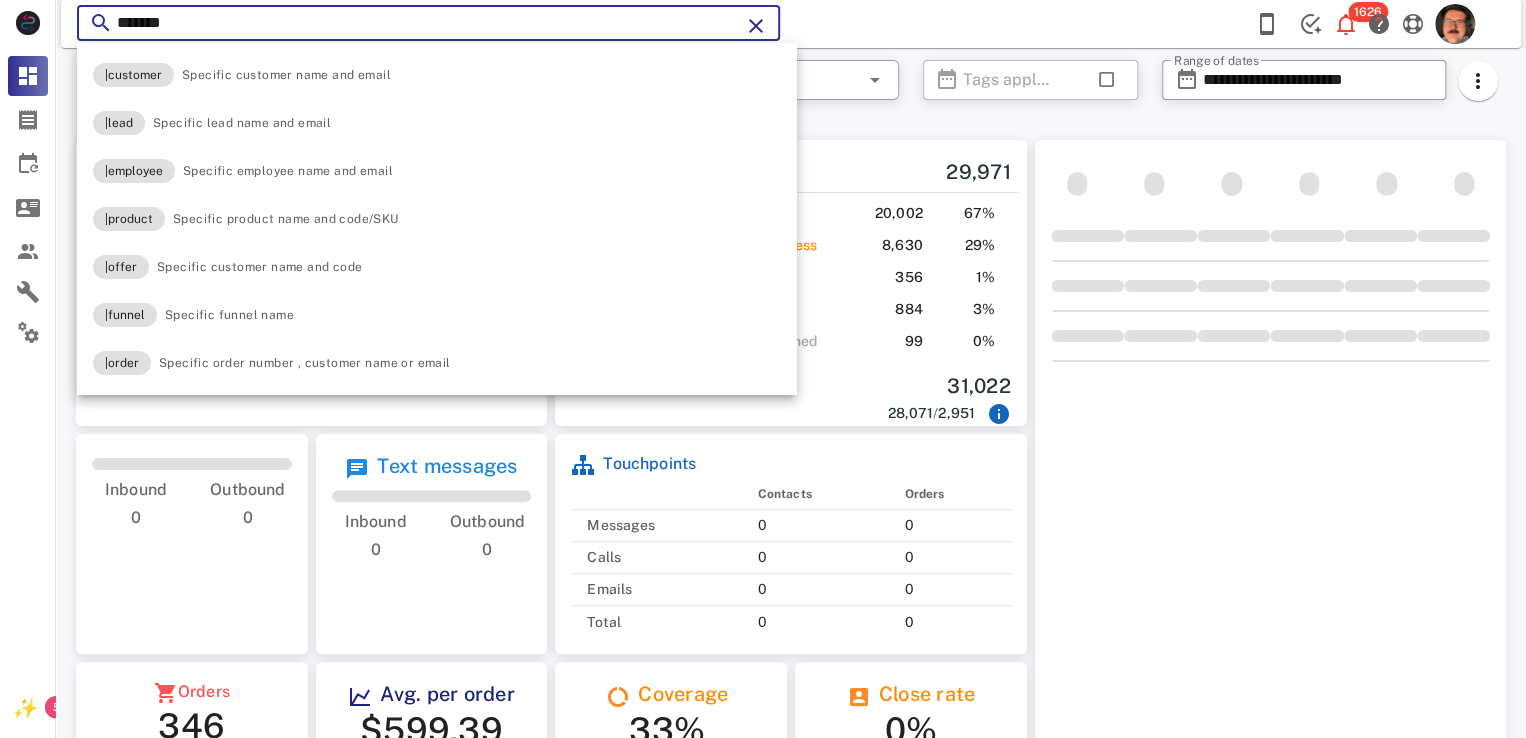 type on "*******" 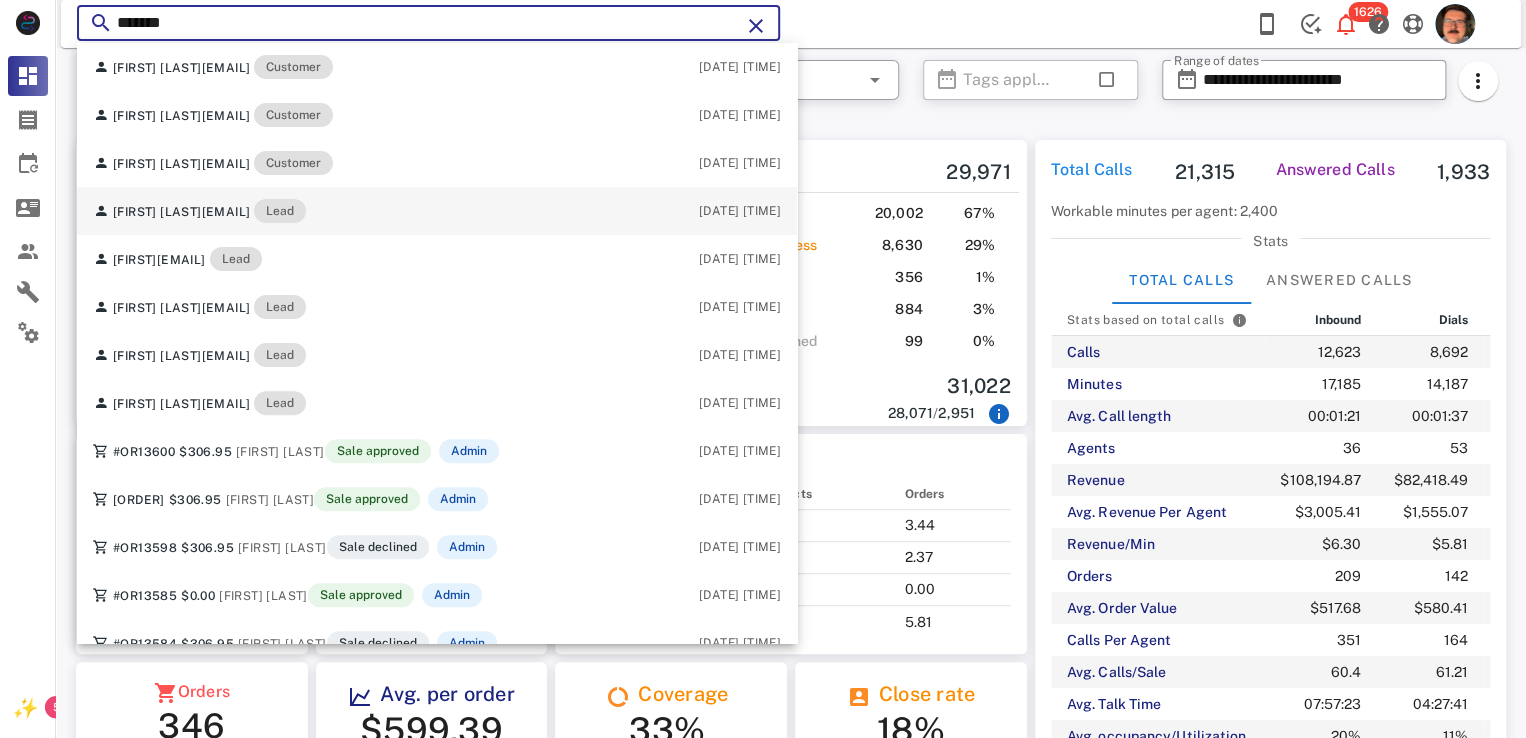 scroll, scrollTop: 0, scrollLeft: 0, axis: both 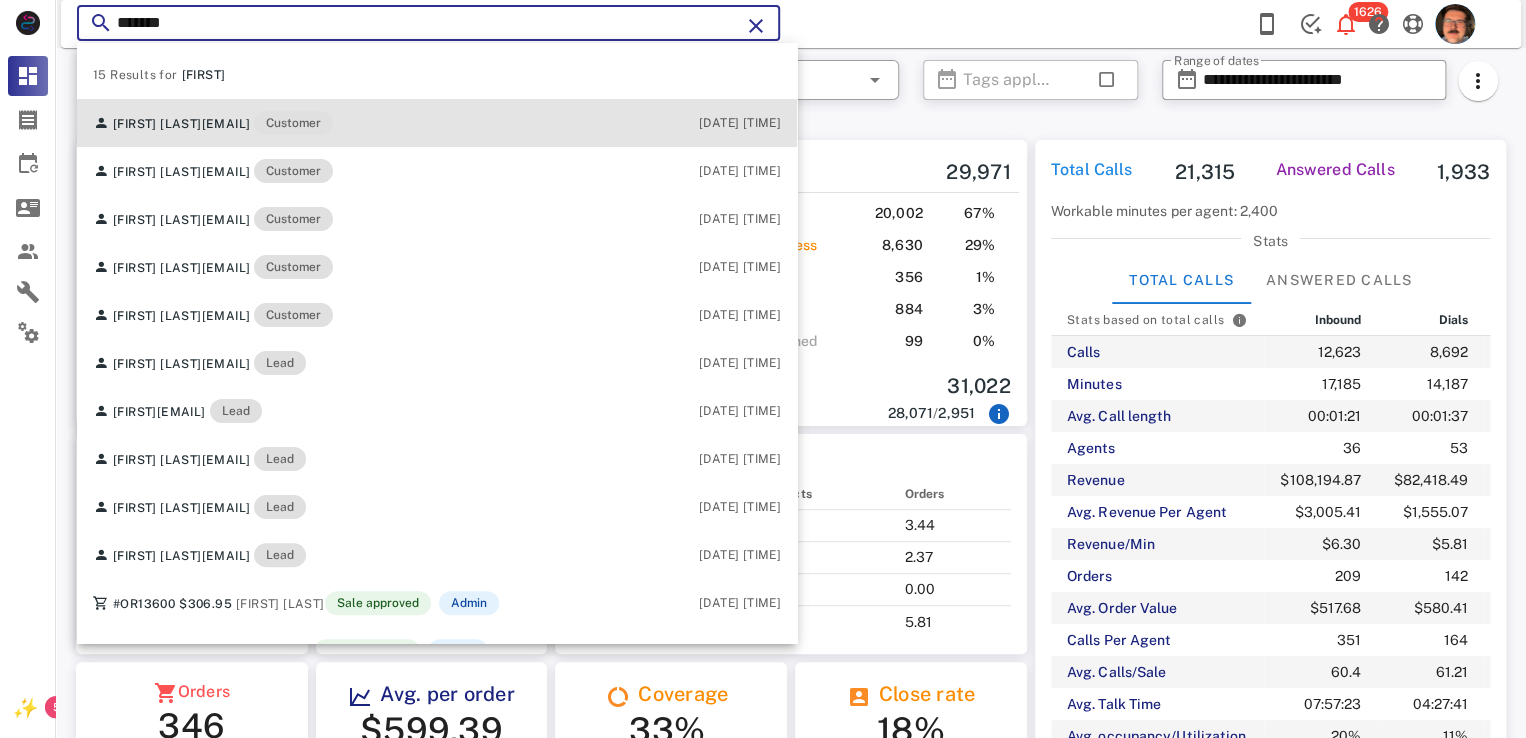 click on "[FIRST] [LAST]" at bounding box center (157, 124) 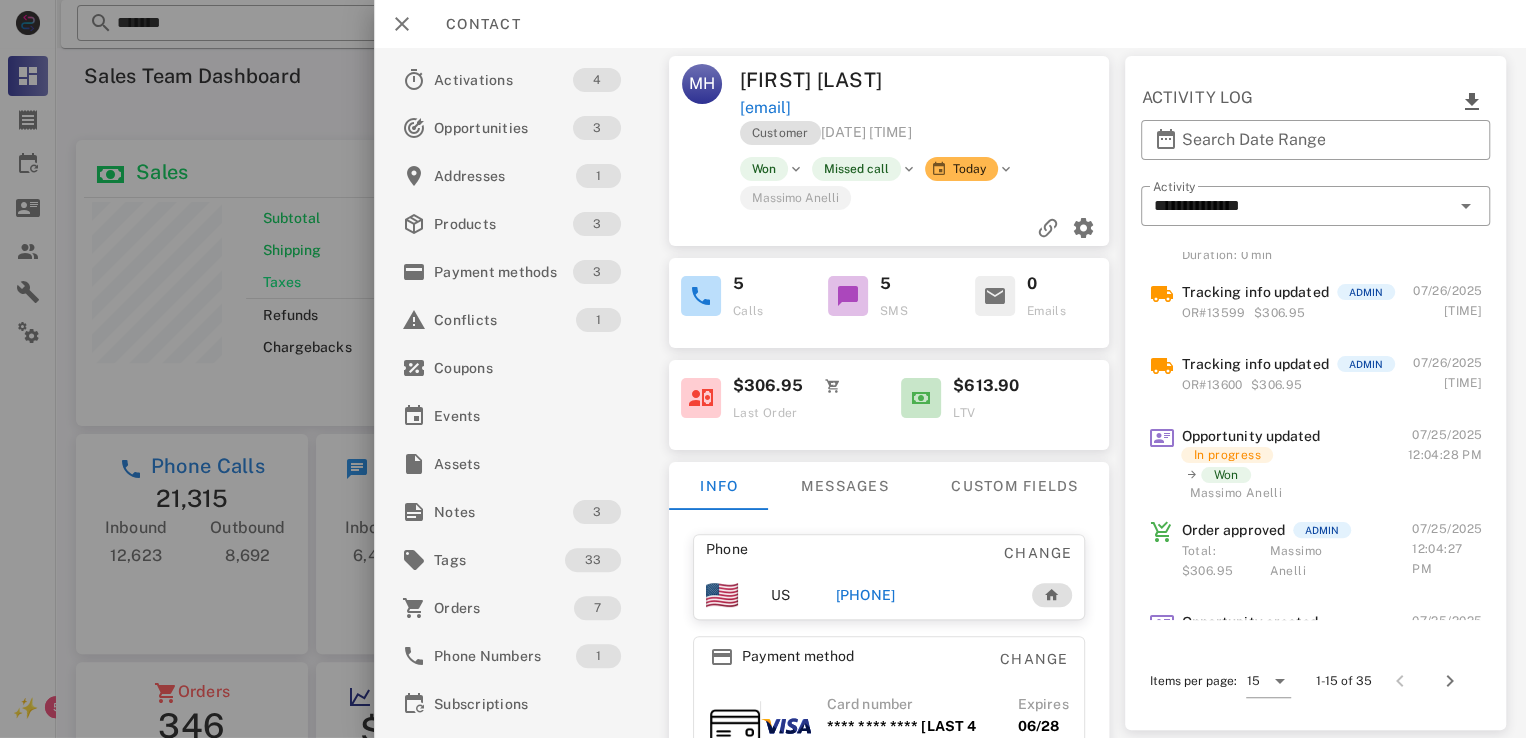 scroll, scrollTop: 0, scrollLeft: 0, axis: both 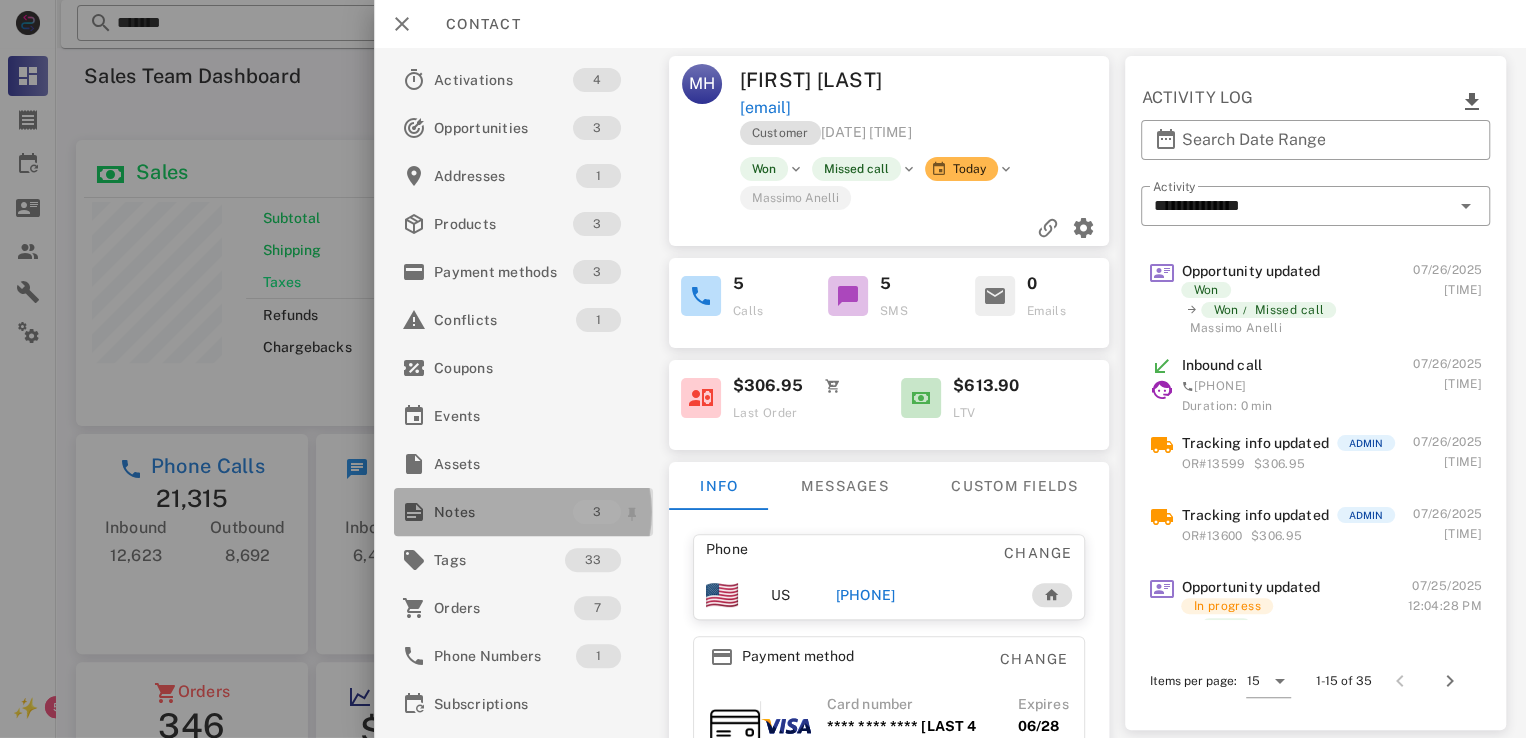 click on "Notes" at bounding box center (503, 512) 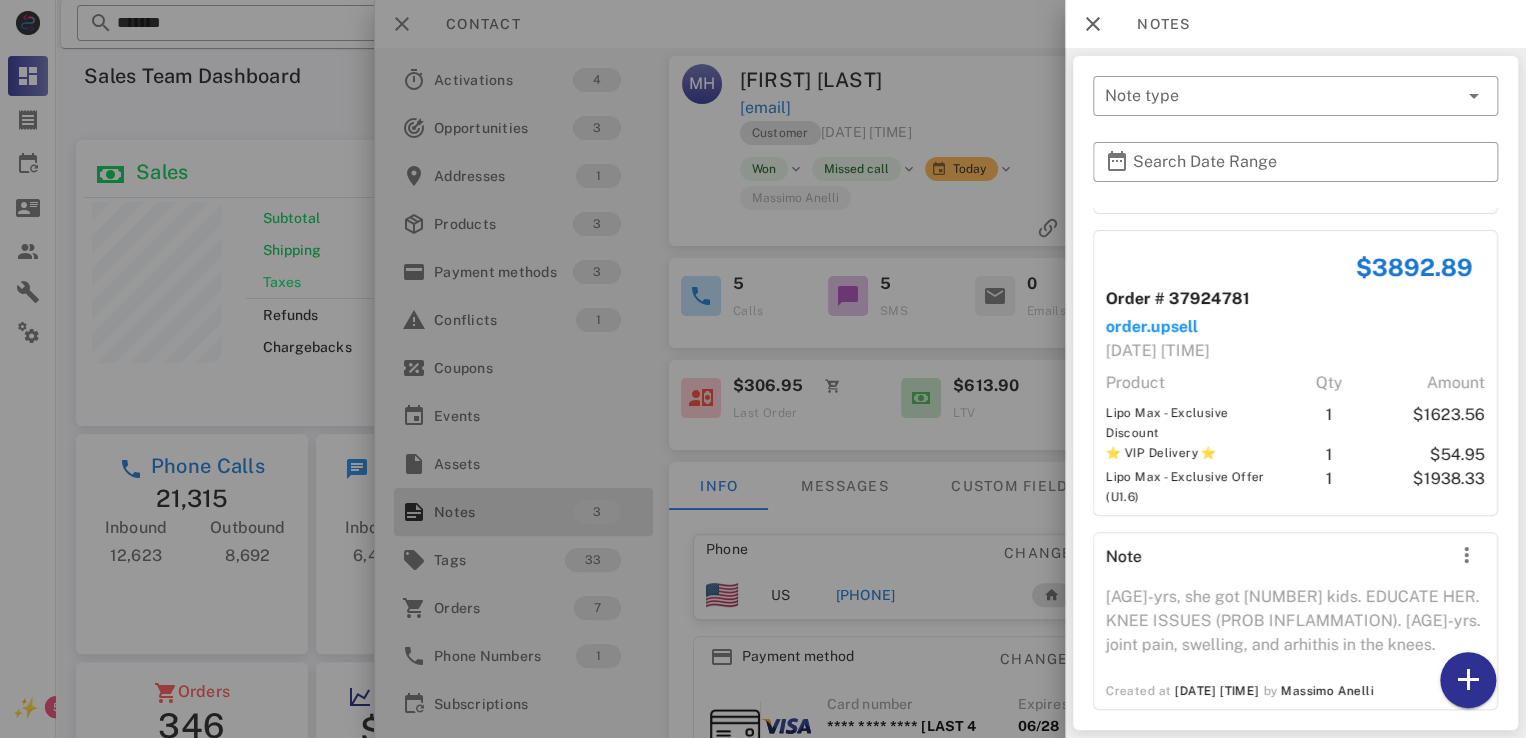 scroll, scrollTop: 280, scrollLeft: 0, axis: vertical 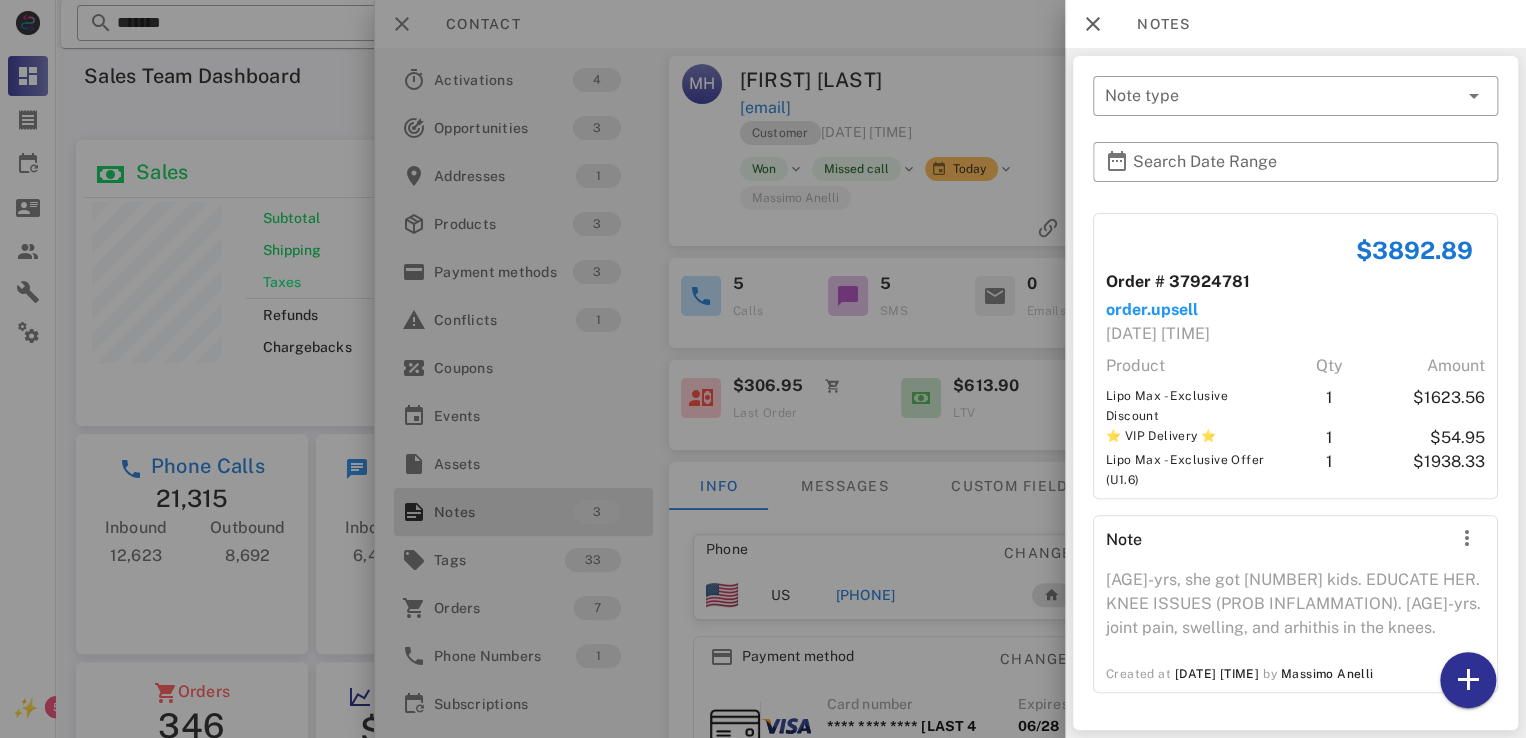 click at bounding box center (763, 369) 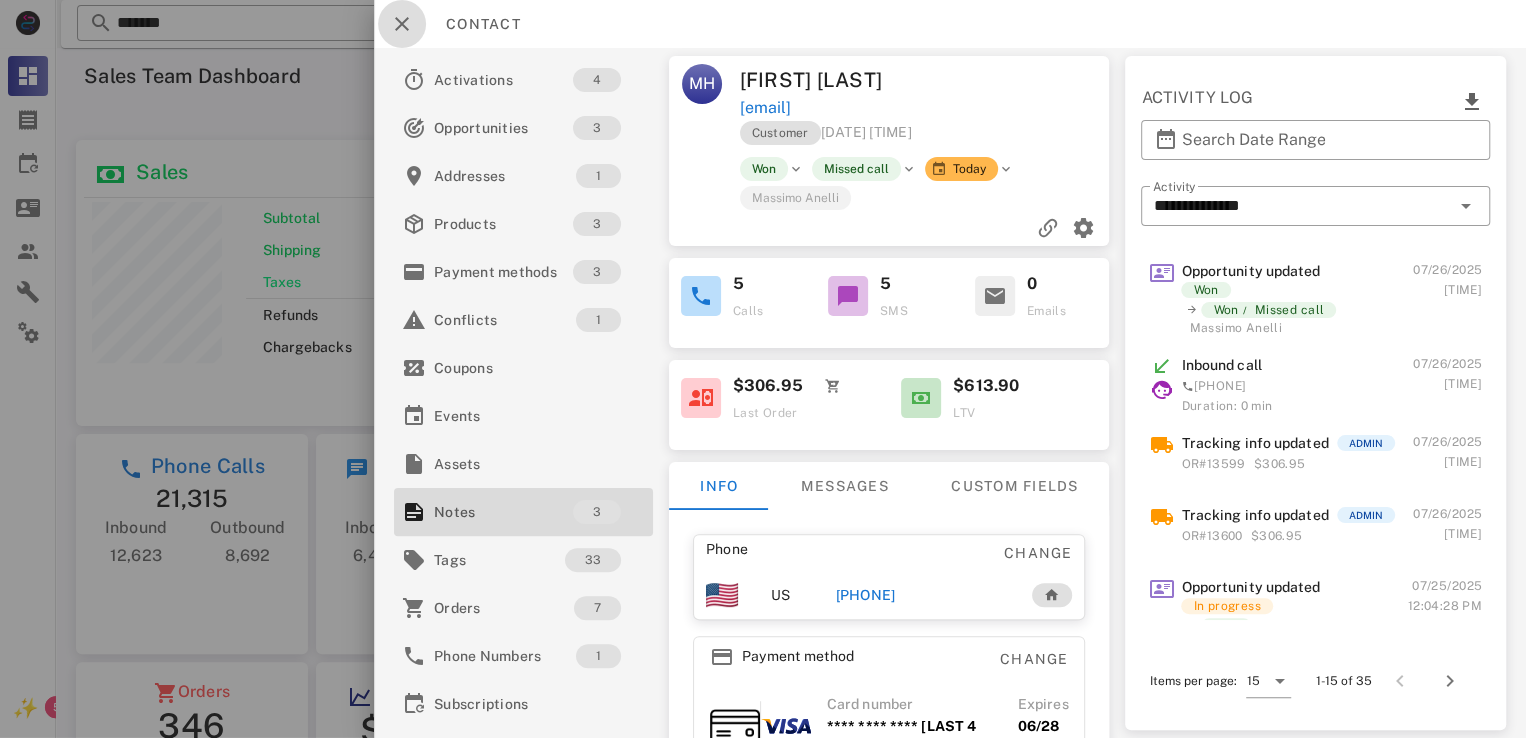 click at bounding box center [402, 24] 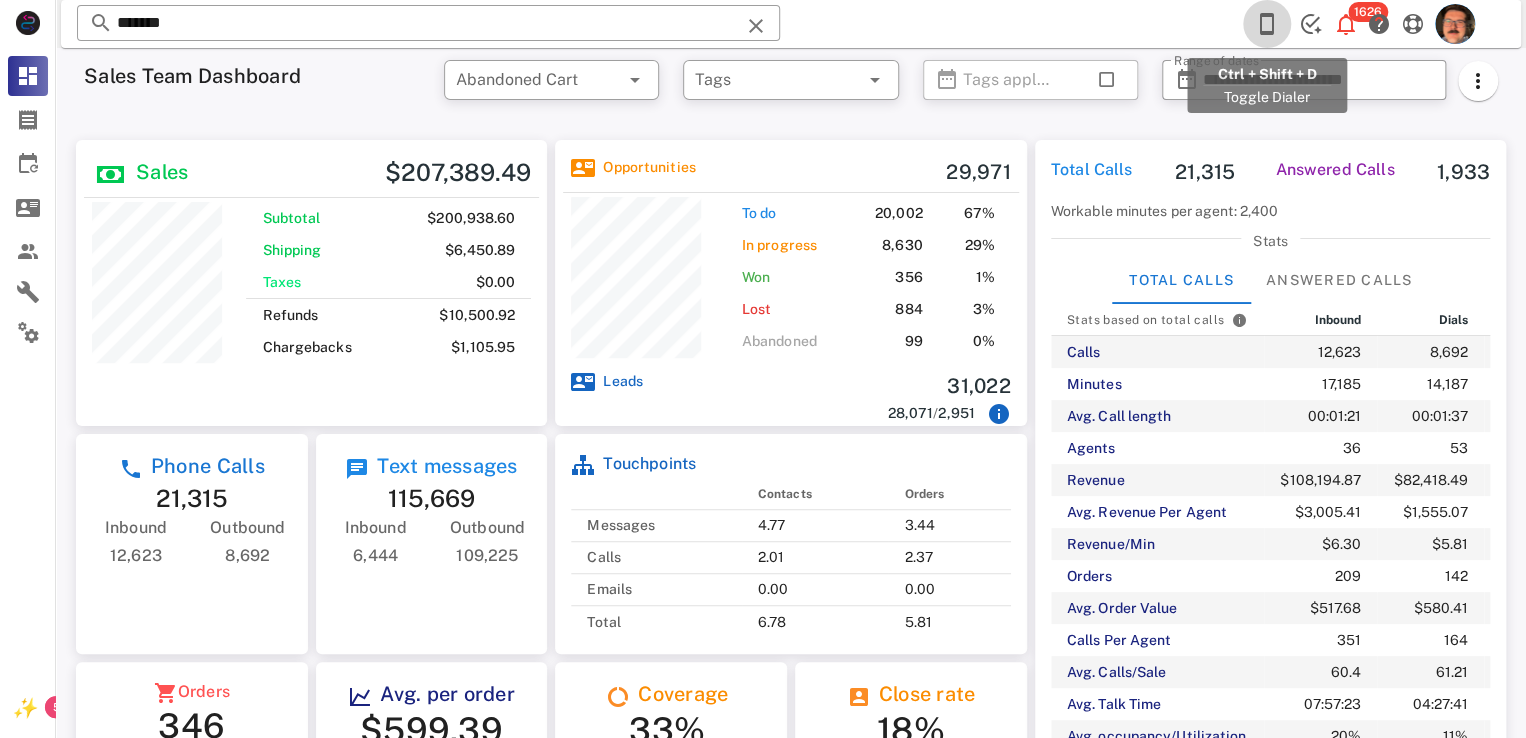 click at bounding box center [1267, 24] 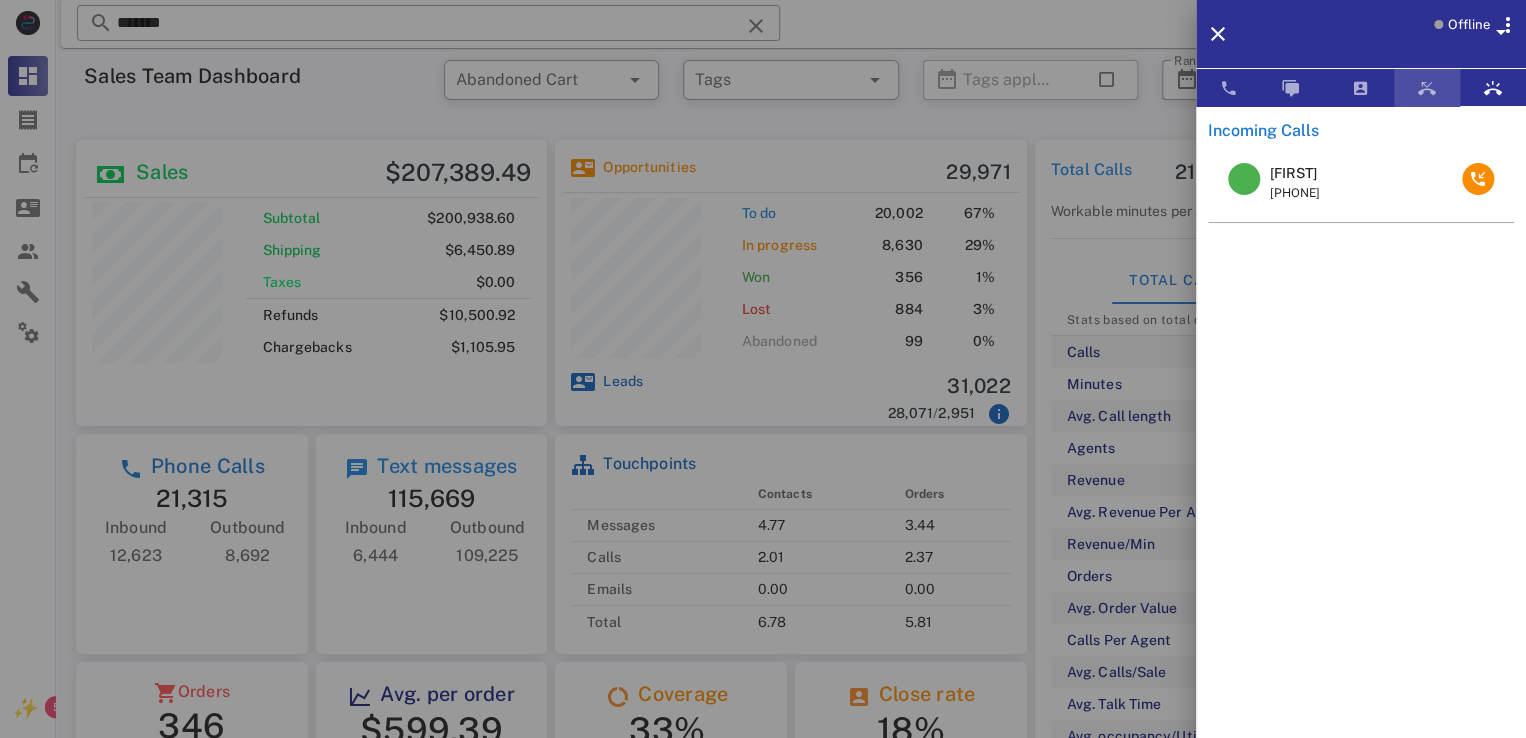 click at bounding box center (1427, 88) 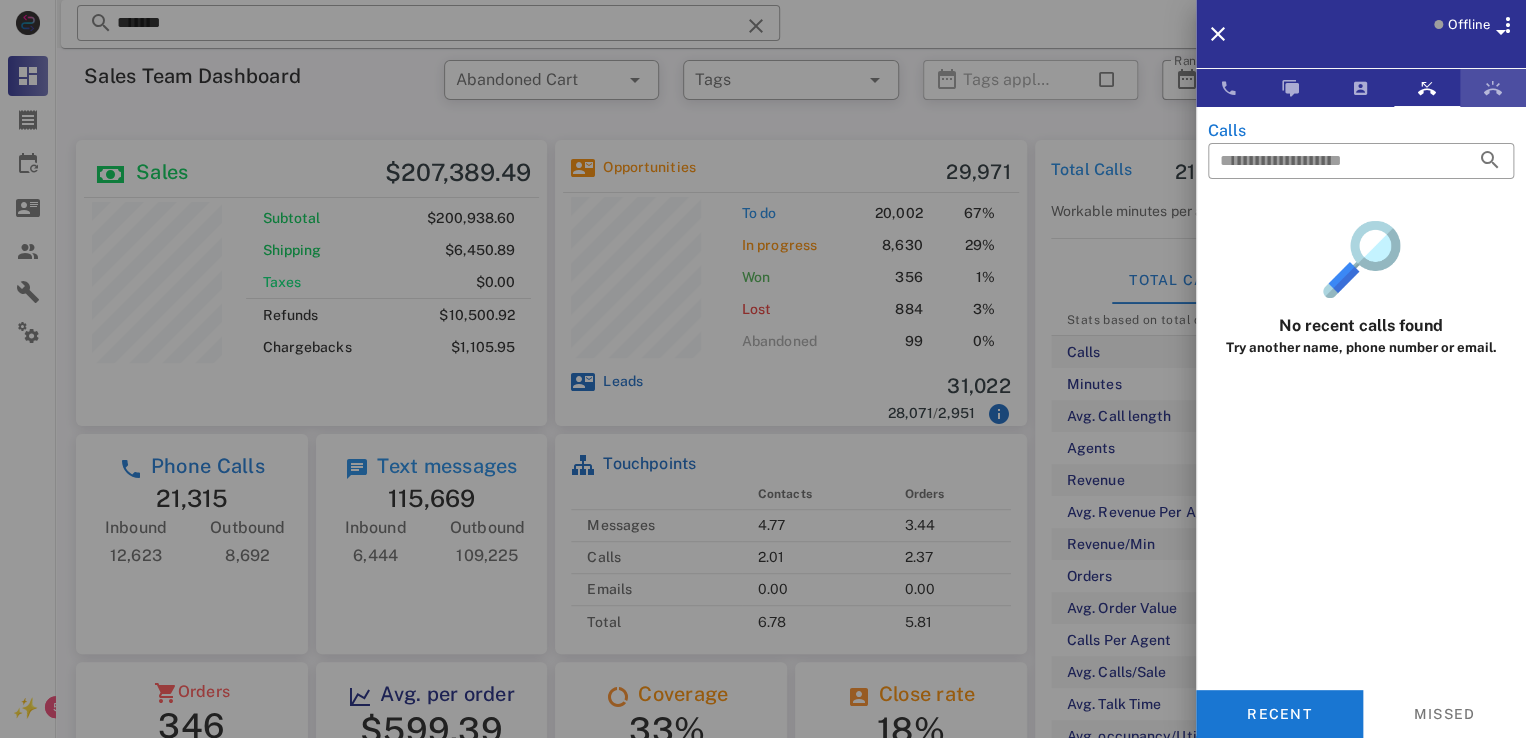 click at bounding box center [1493, 88] 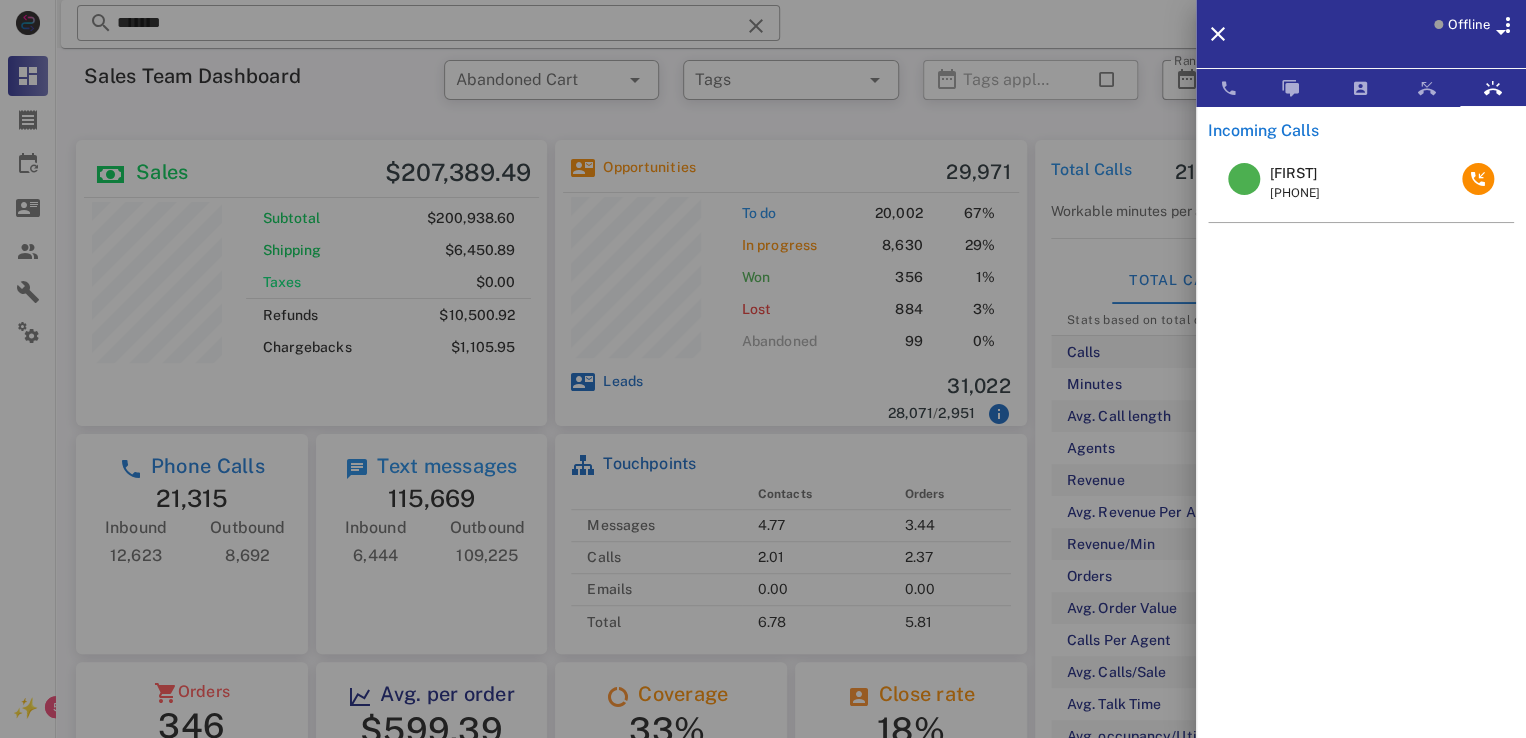 drag, startPoint x: 1274, startPoint y: 169, endPoint x: 1367, endPoint y: 192, distance: 95.80188 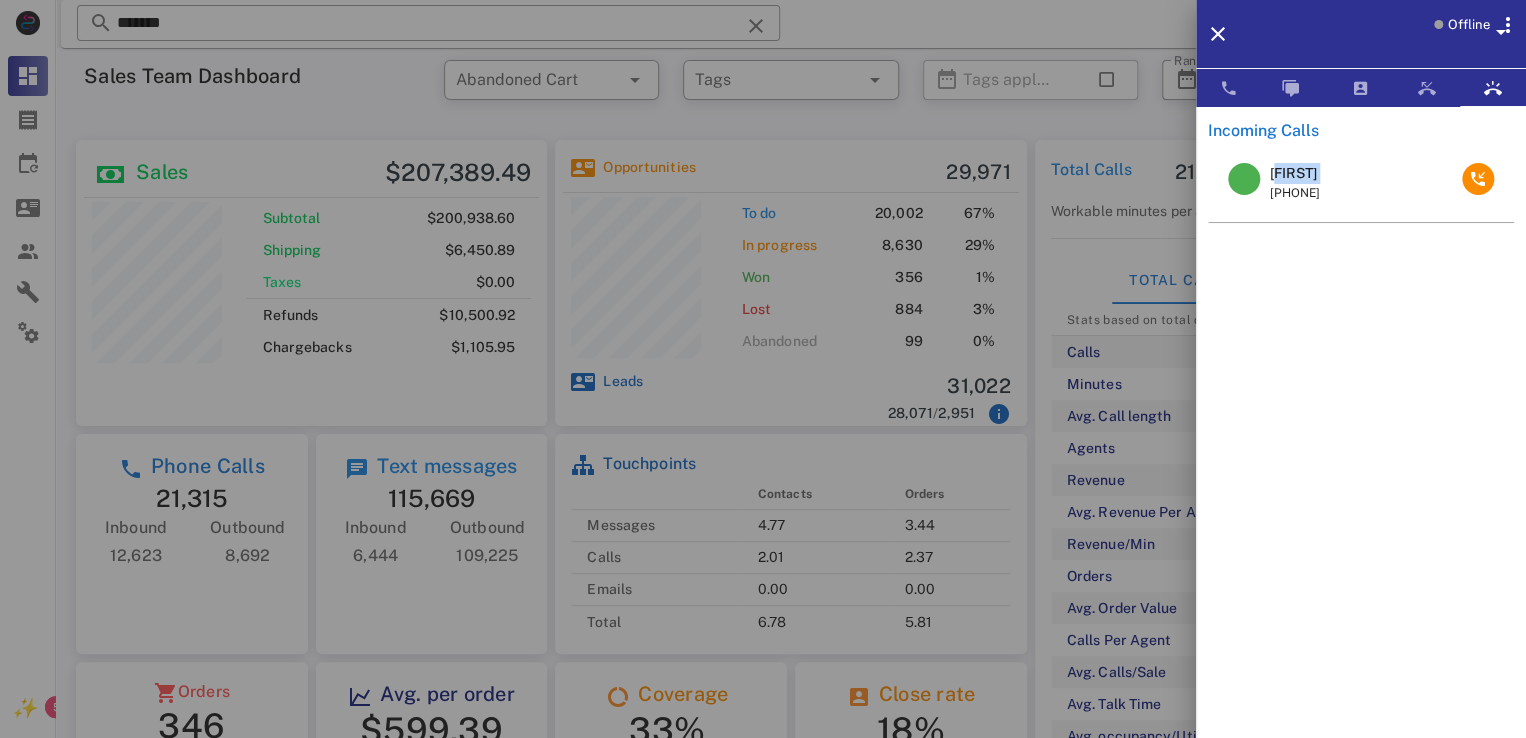 click on "[FIRST]" at bounding box center [1295, 173] 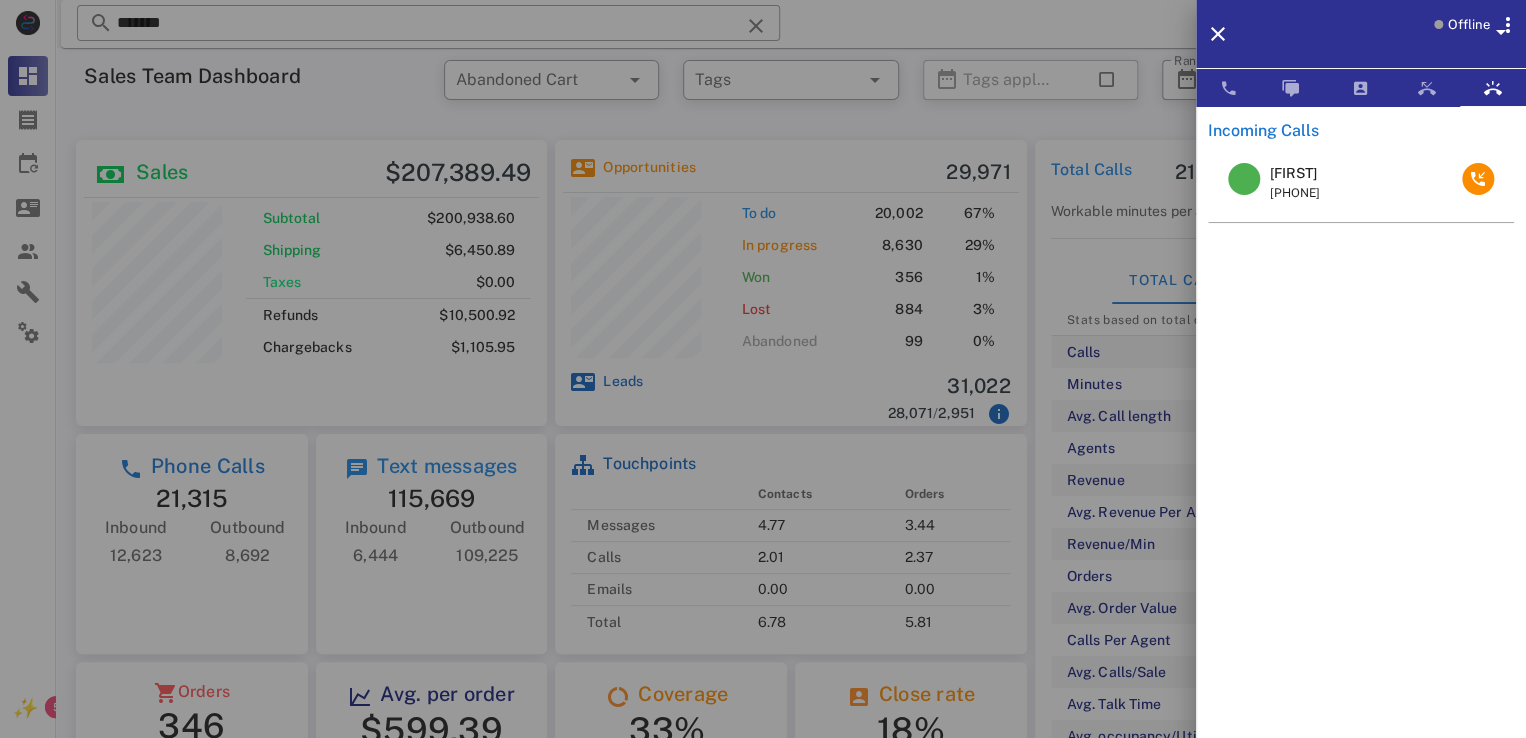 click at bounding box center (763, 369) 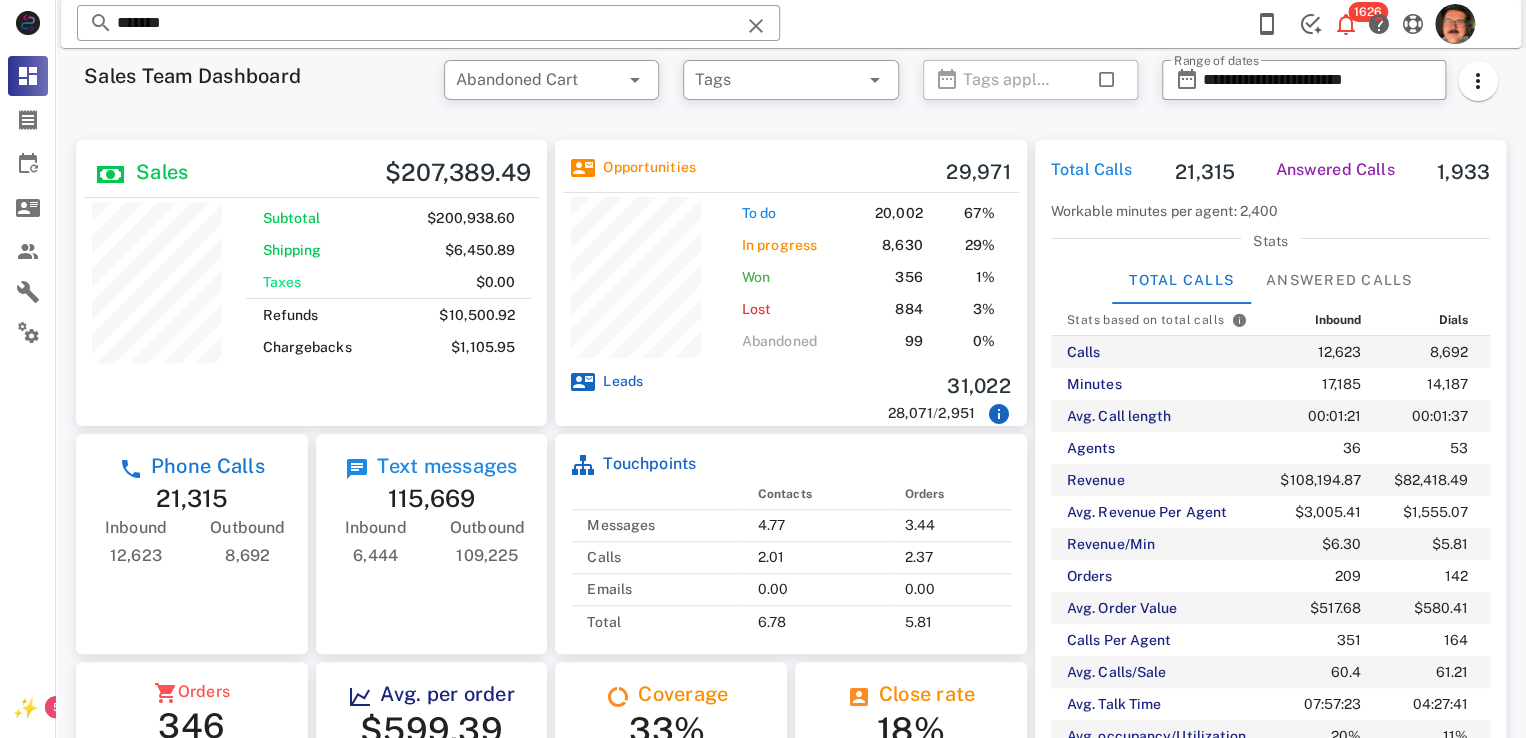 click at bounding box center [756, 26] 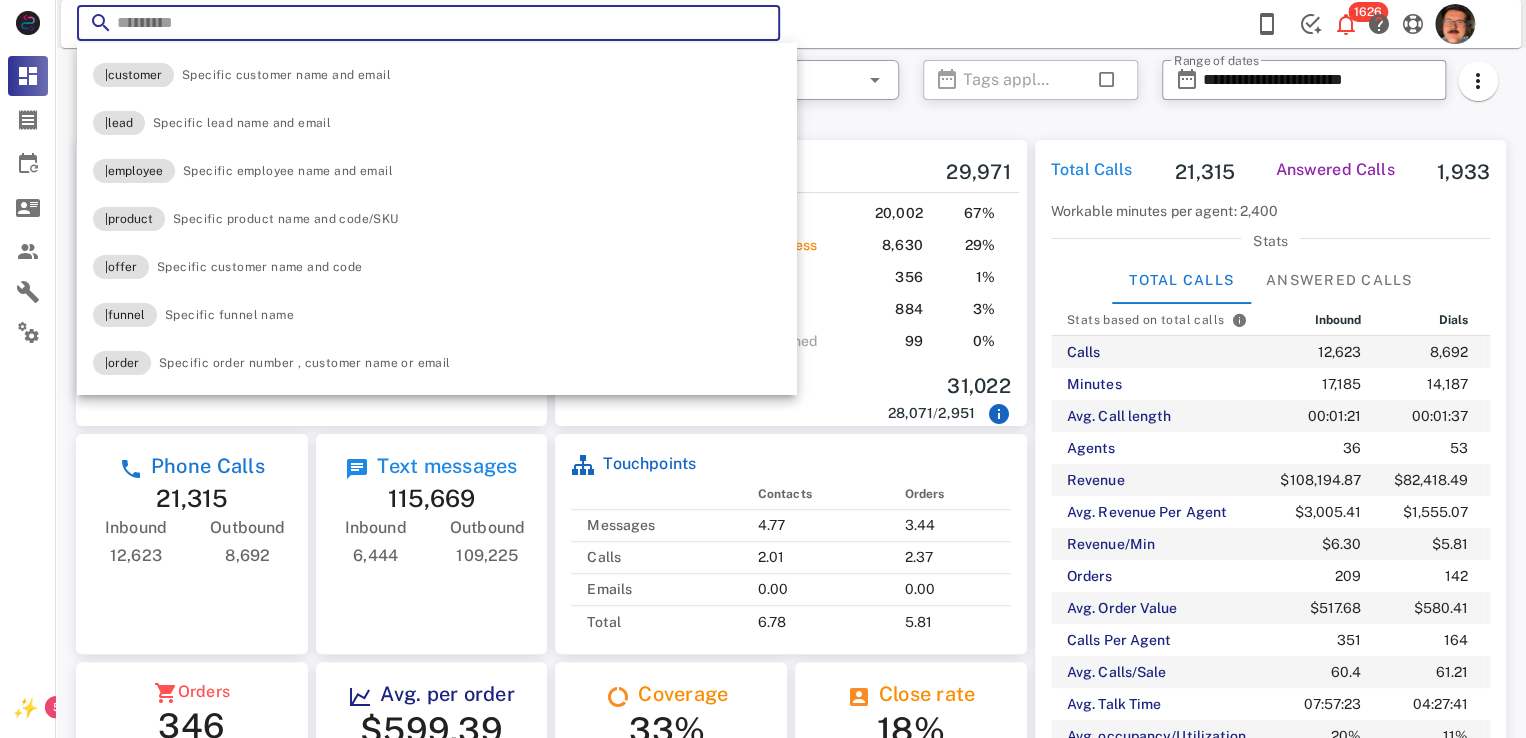 paste on "*******" 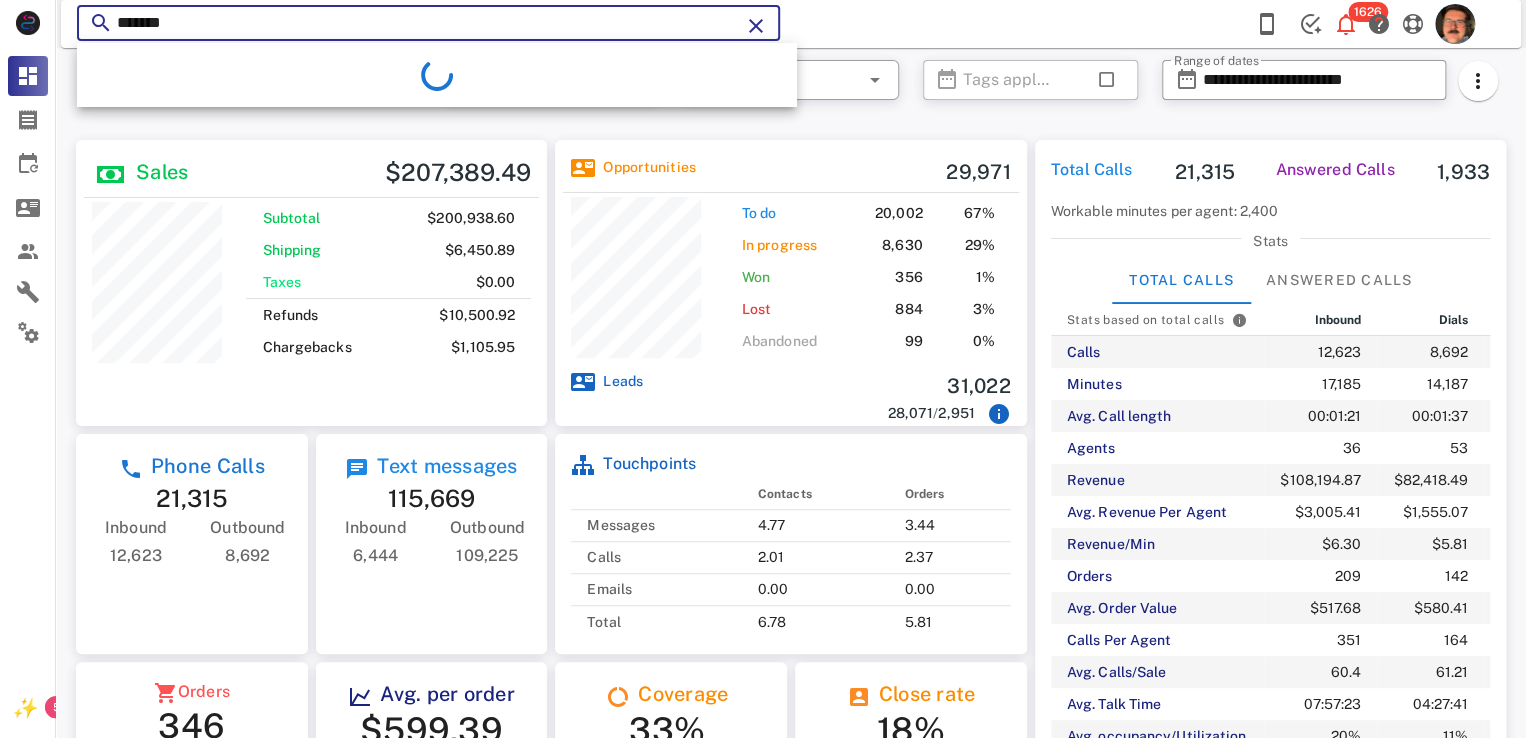 type on "*******" 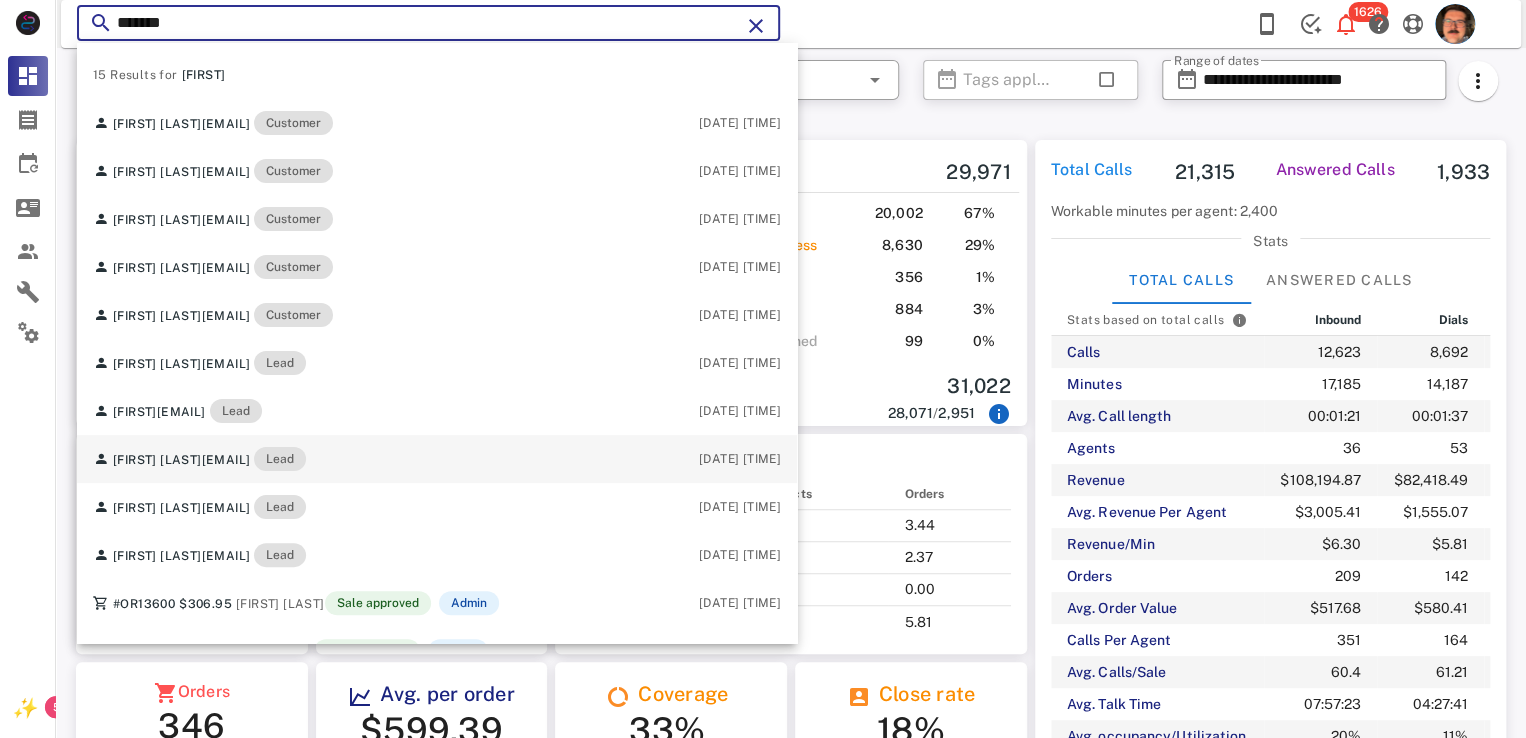 scroll, scrollTop: 184, scrollLeft: 0, axis: vertical 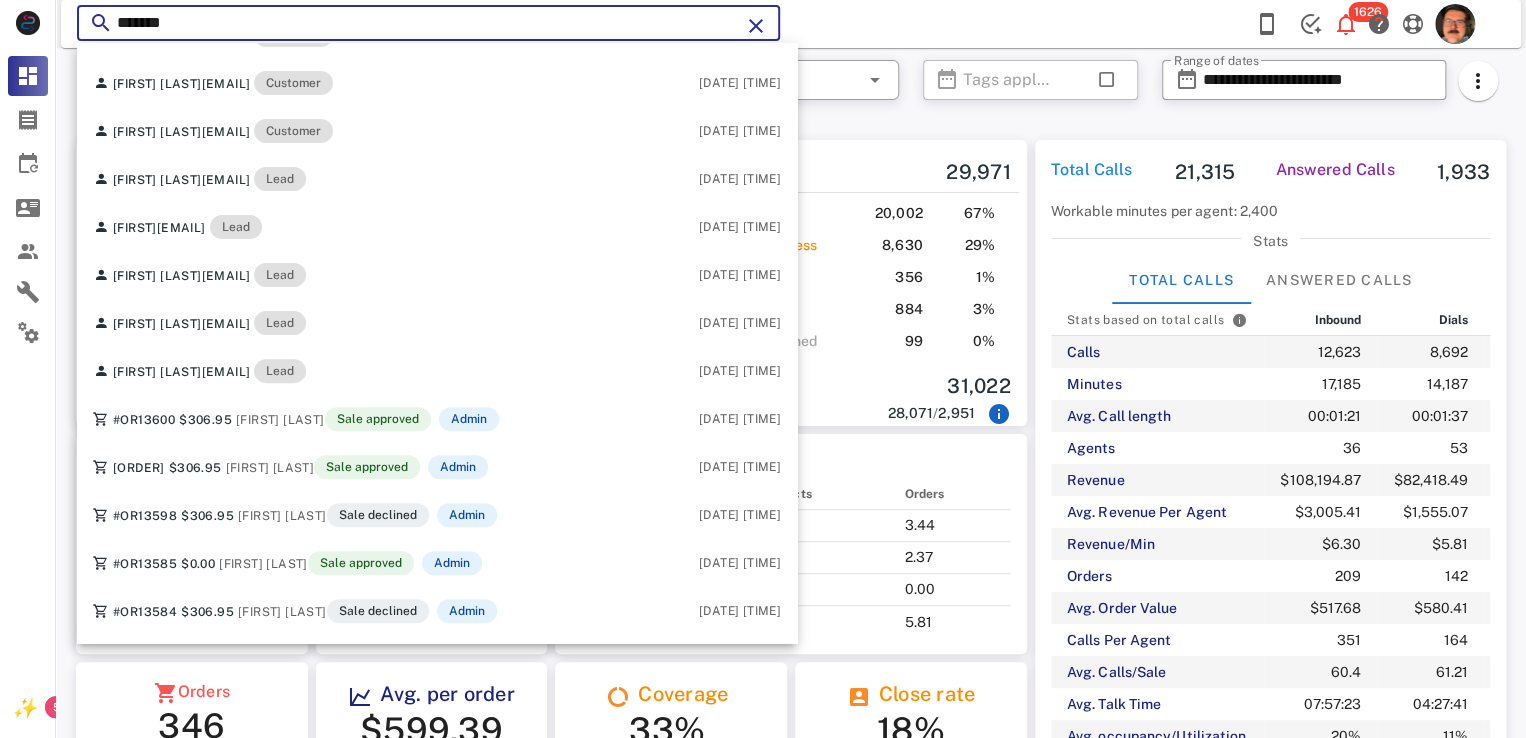 click at bounding box center [756, 26] 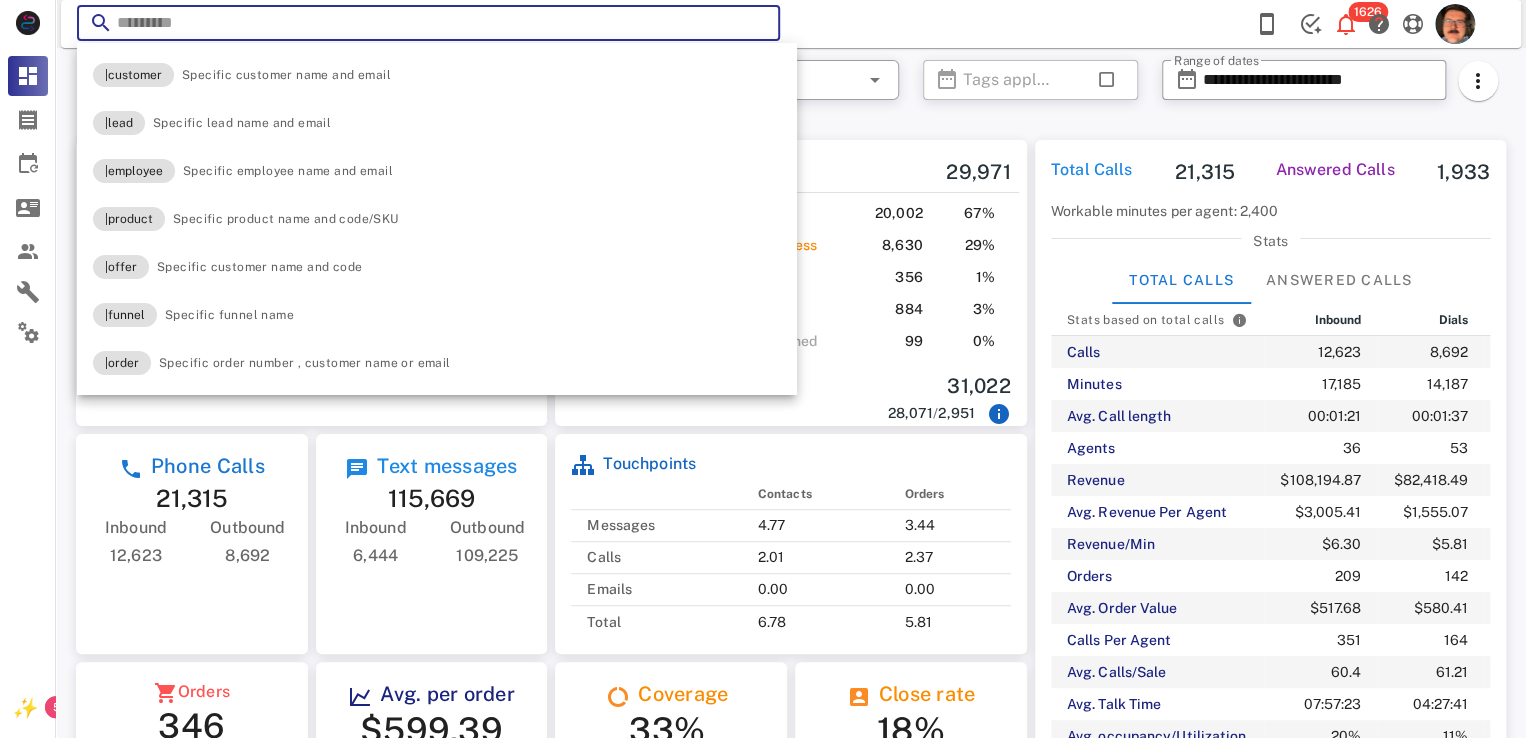 click on "​ 1626 Reload browser Accept" at bounding box center (791, 24) 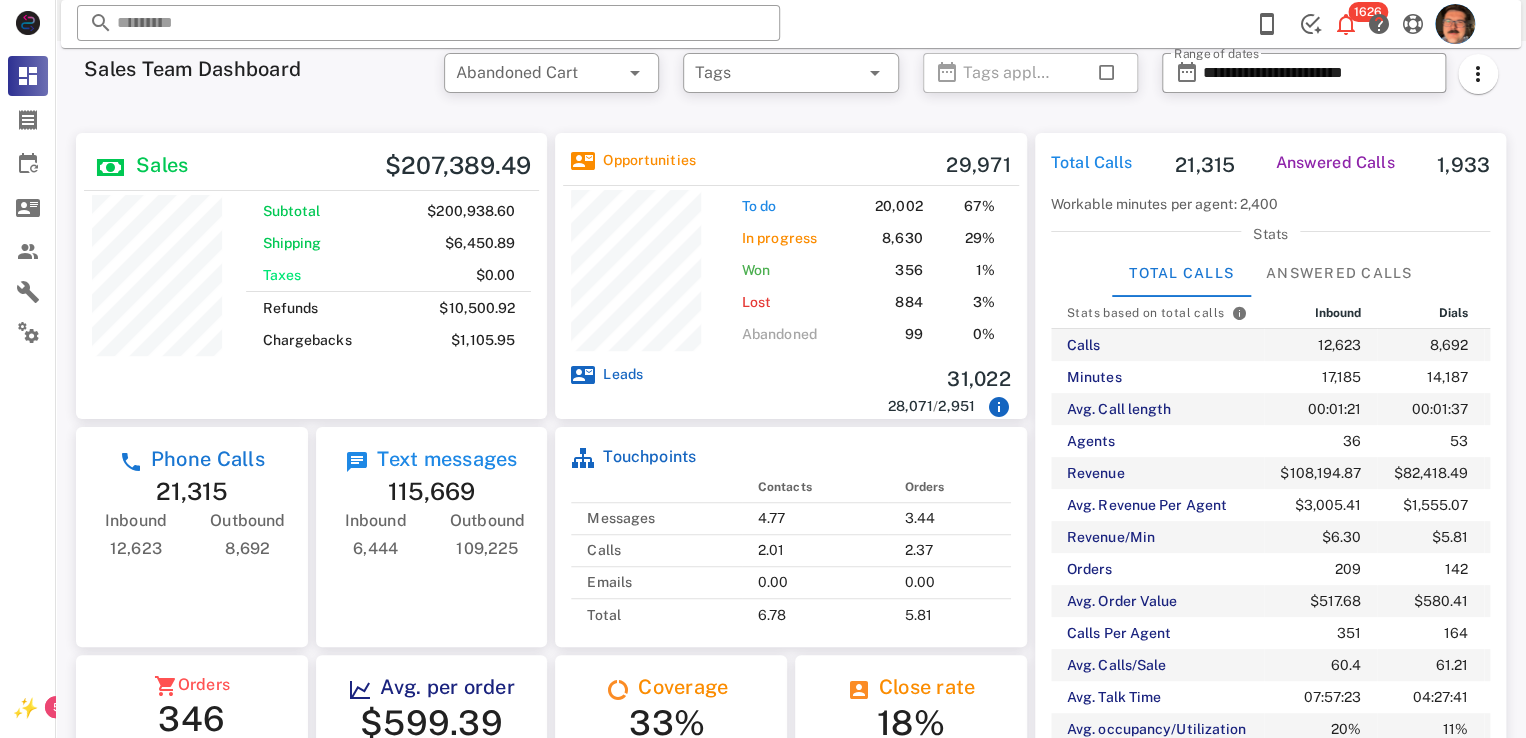 scroll, scrollTop: 0, scrollLeft: 0, axis: both 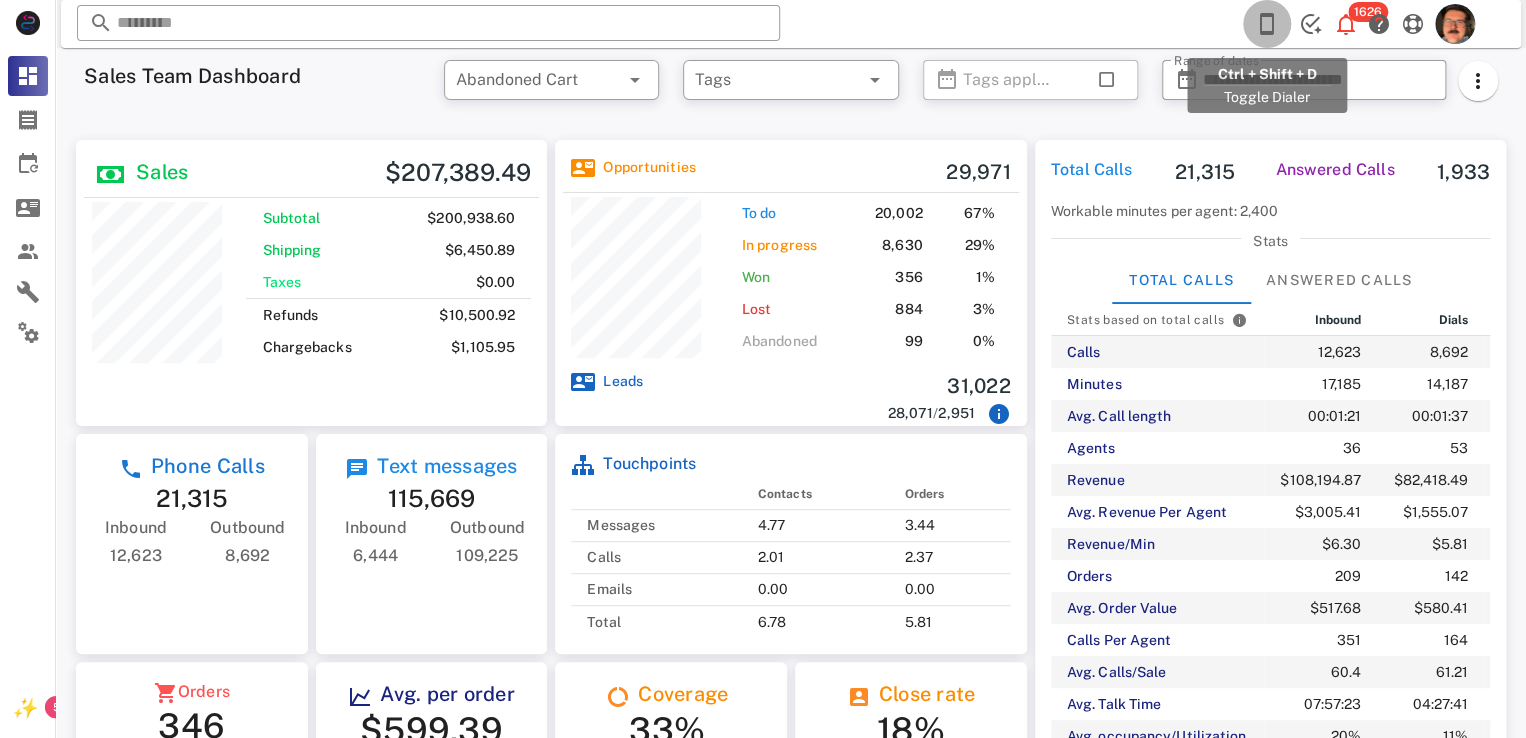 click at bounding box center [1267, 24] 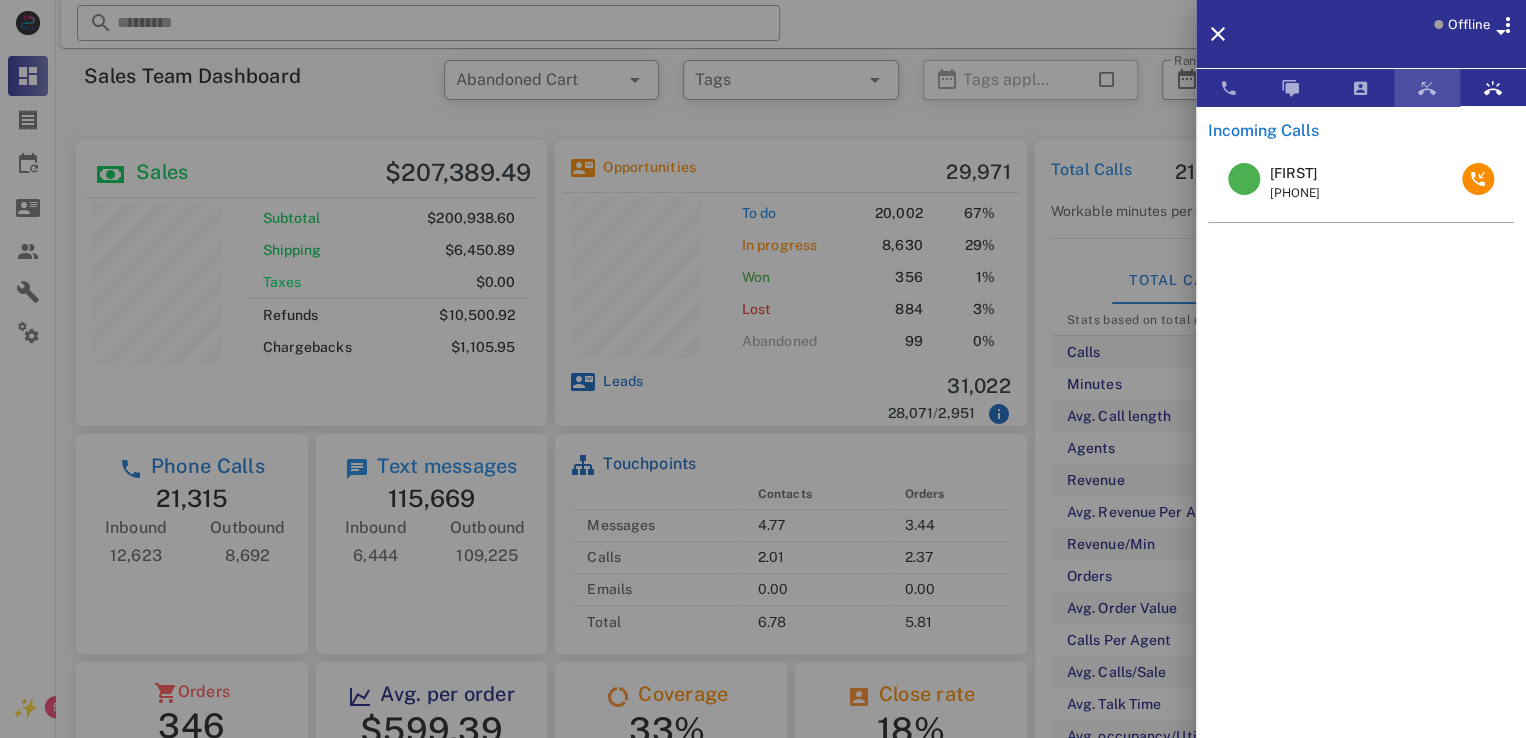 click at bounding box center [1427, 88] 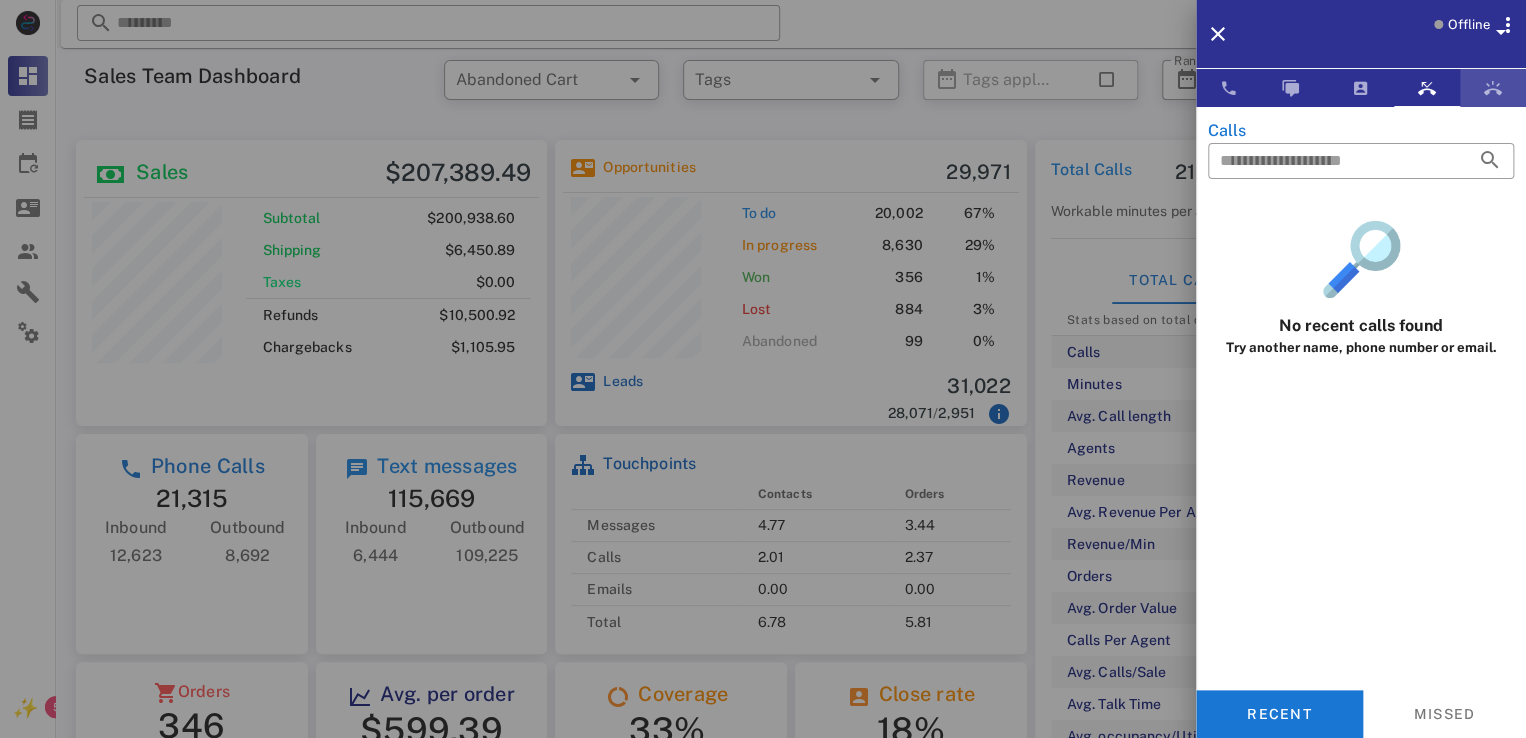 click at bounding box center [1493, 88] 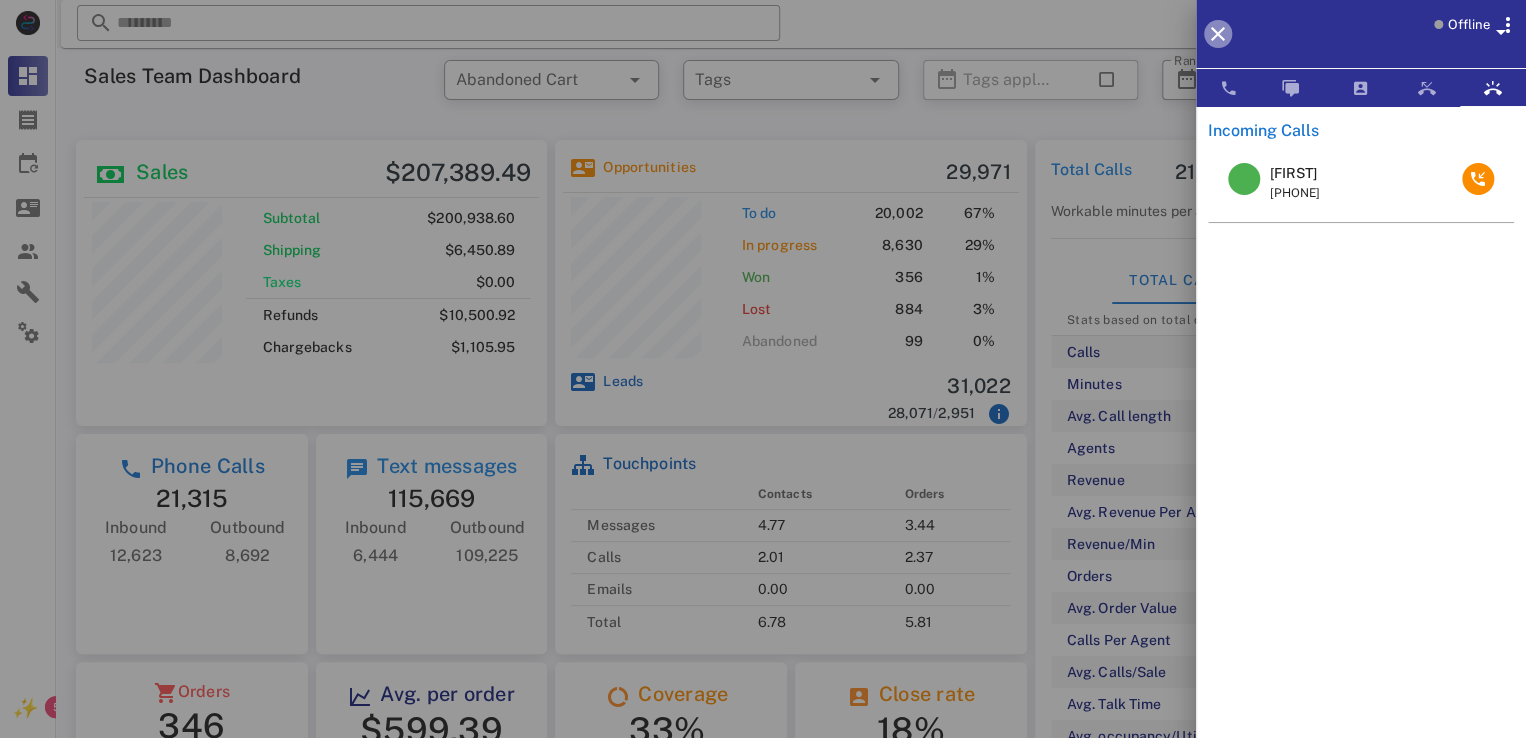click at bounding box center [1218, 34] 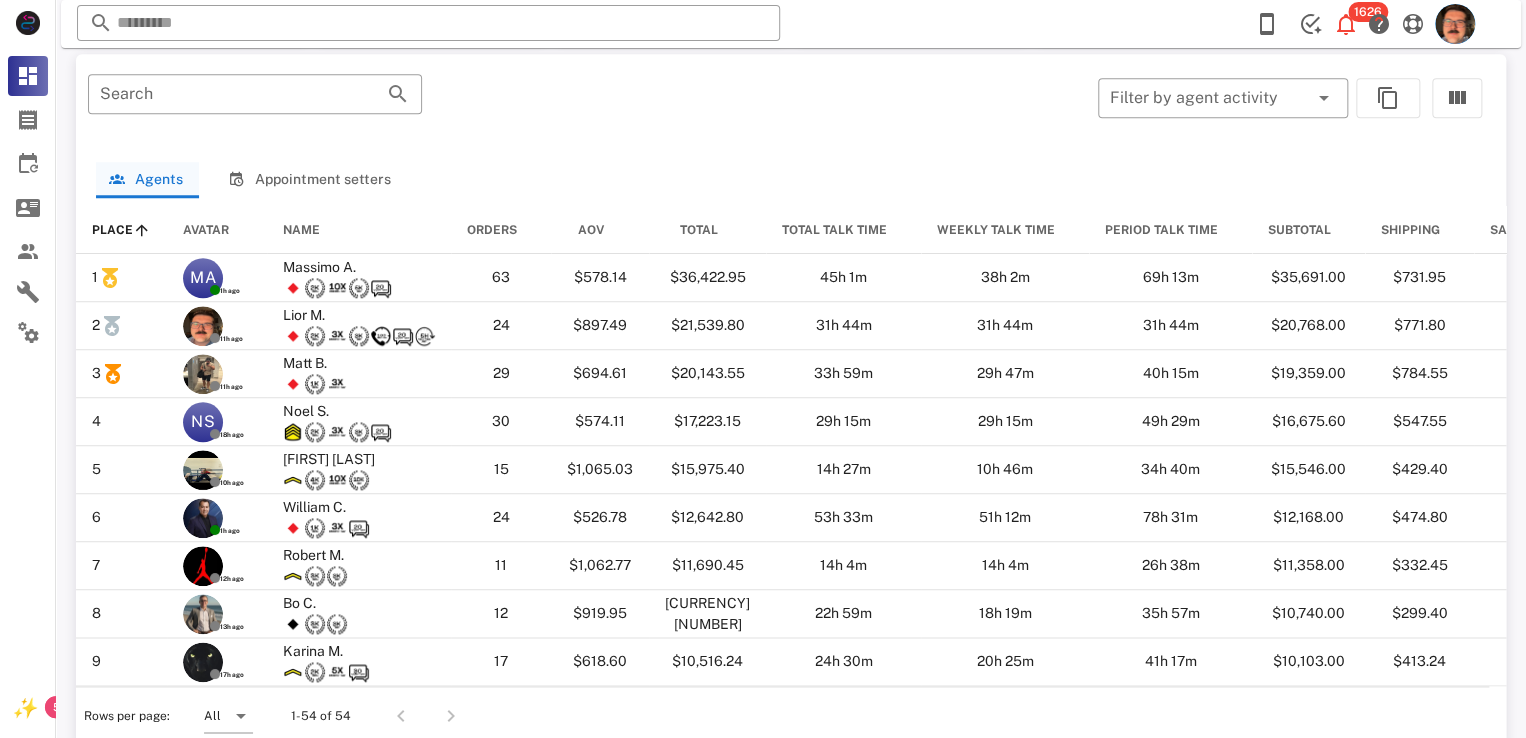 scroll, scrollTop: 800, scrollLeft: 0, axis: vertical 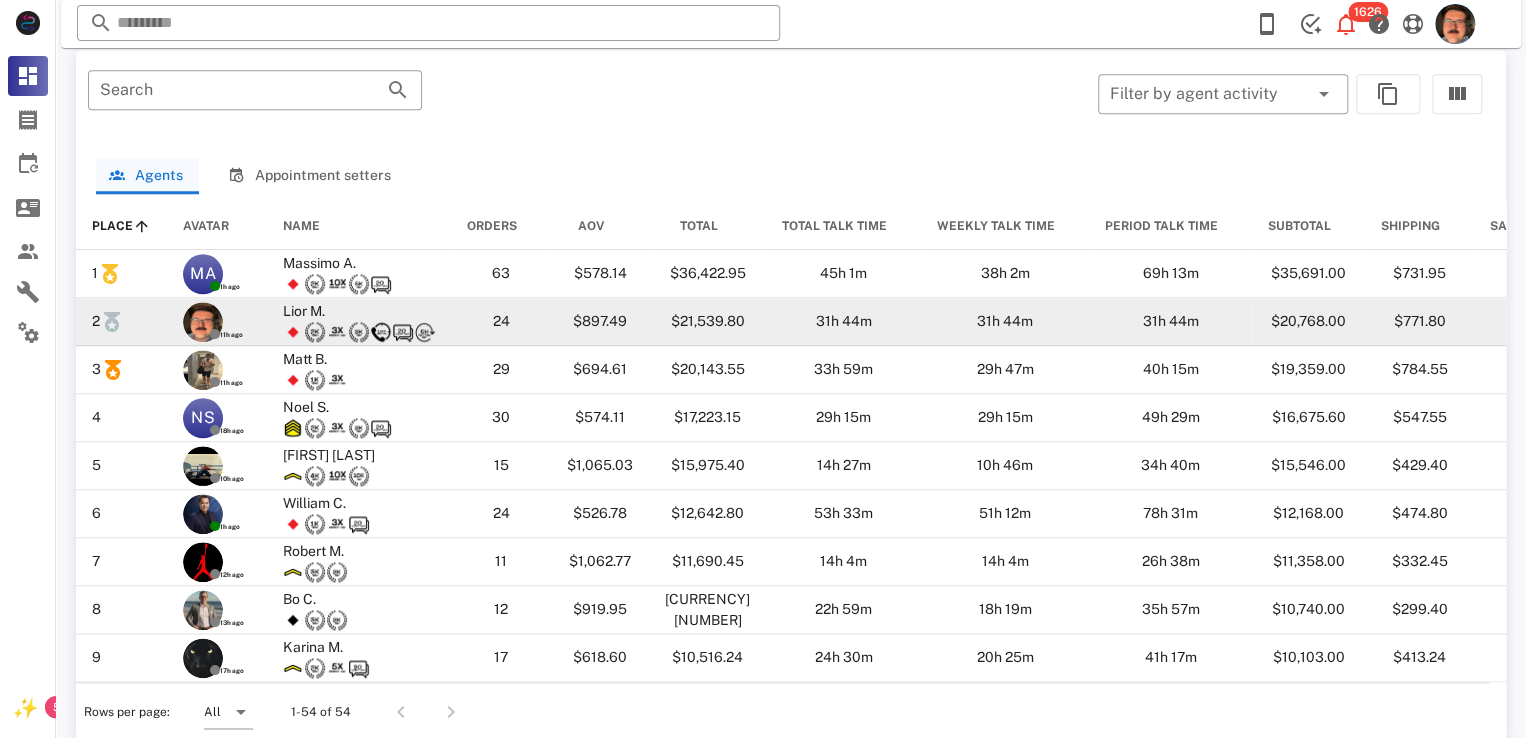 click on "31h 44m" at bounding box center (843, 322) 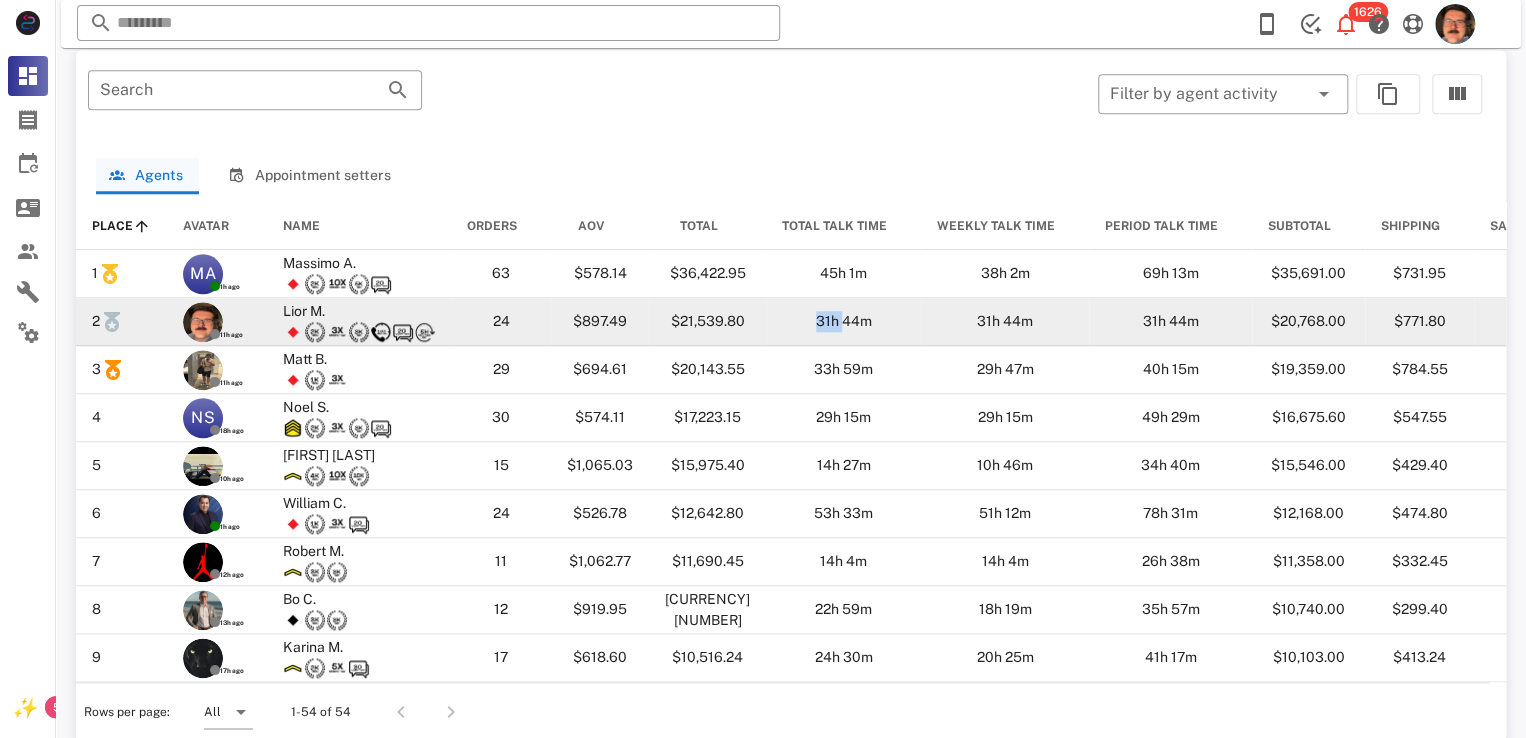 click on "31h 44m" at bounding box center (843, 322) 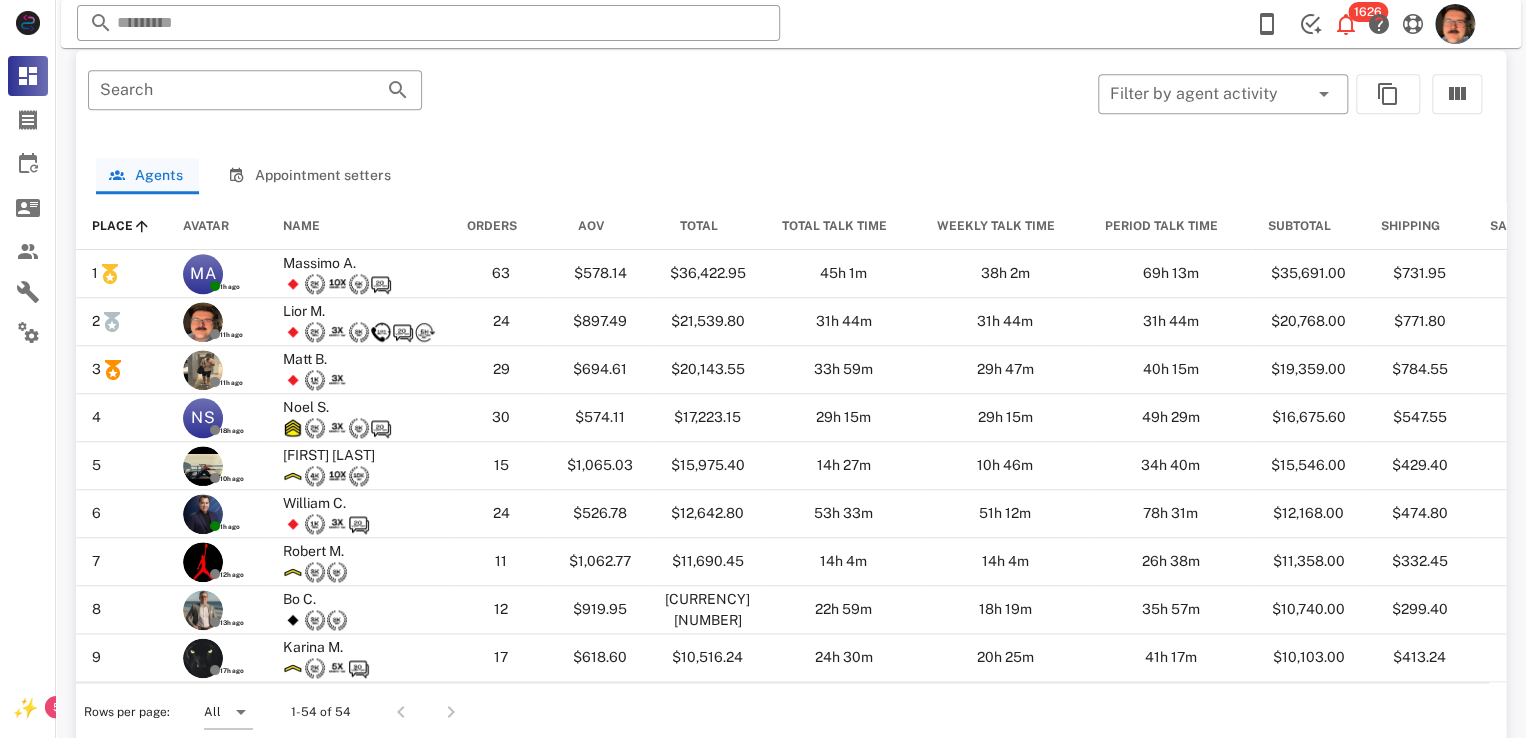 click on "​ Filter by agent activity" at bounding box center [1208, 104] 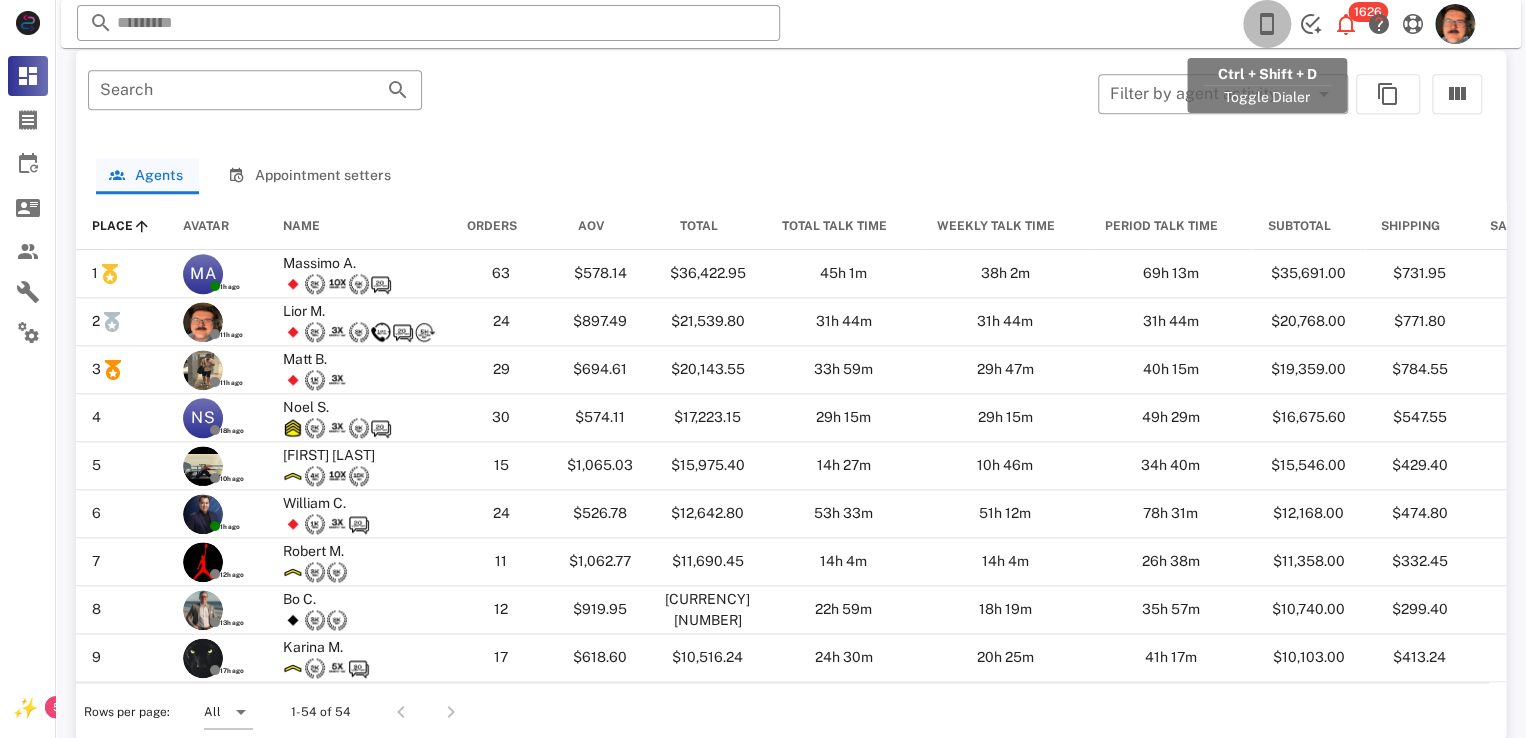 click at bounding box center (1267, 24) 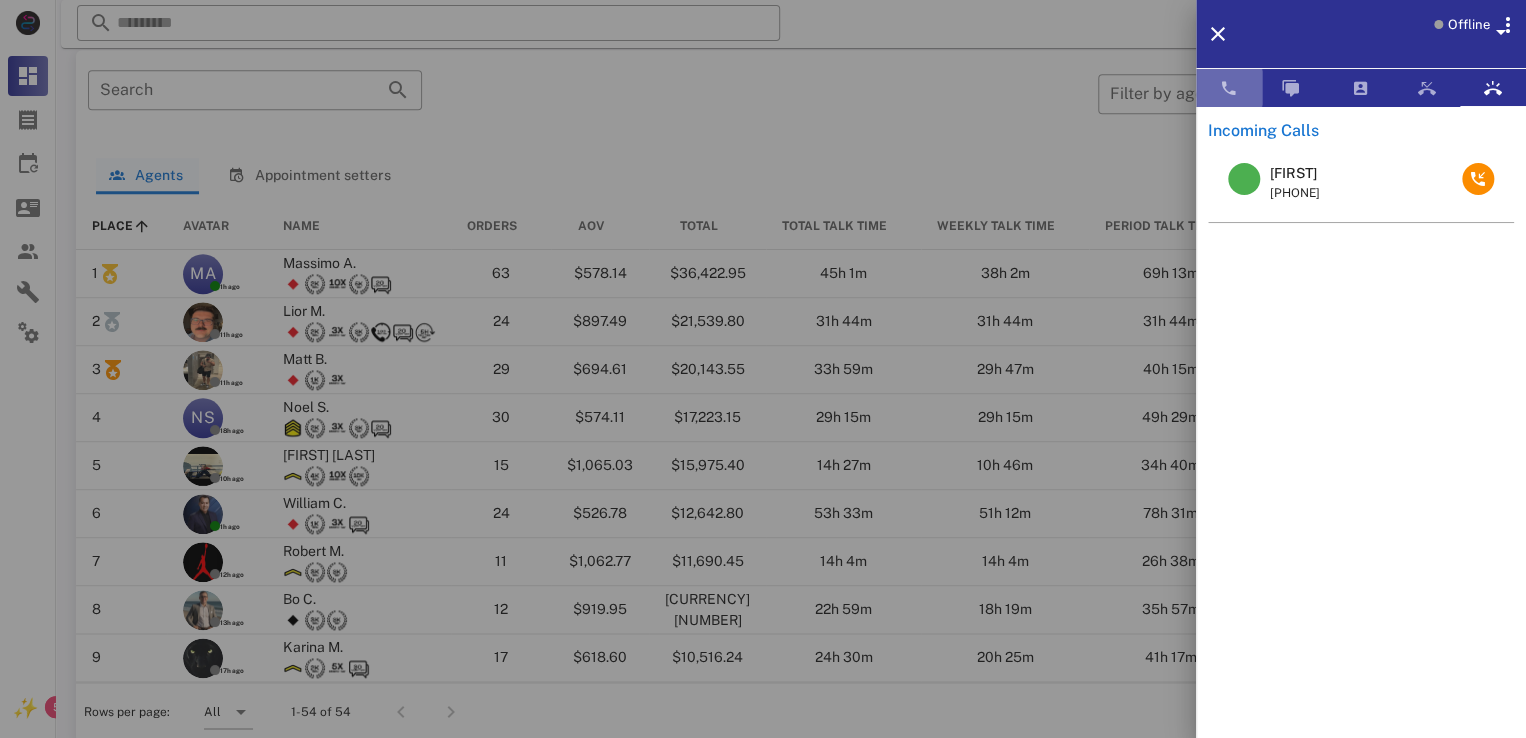click at bounding box center (1229, 88) 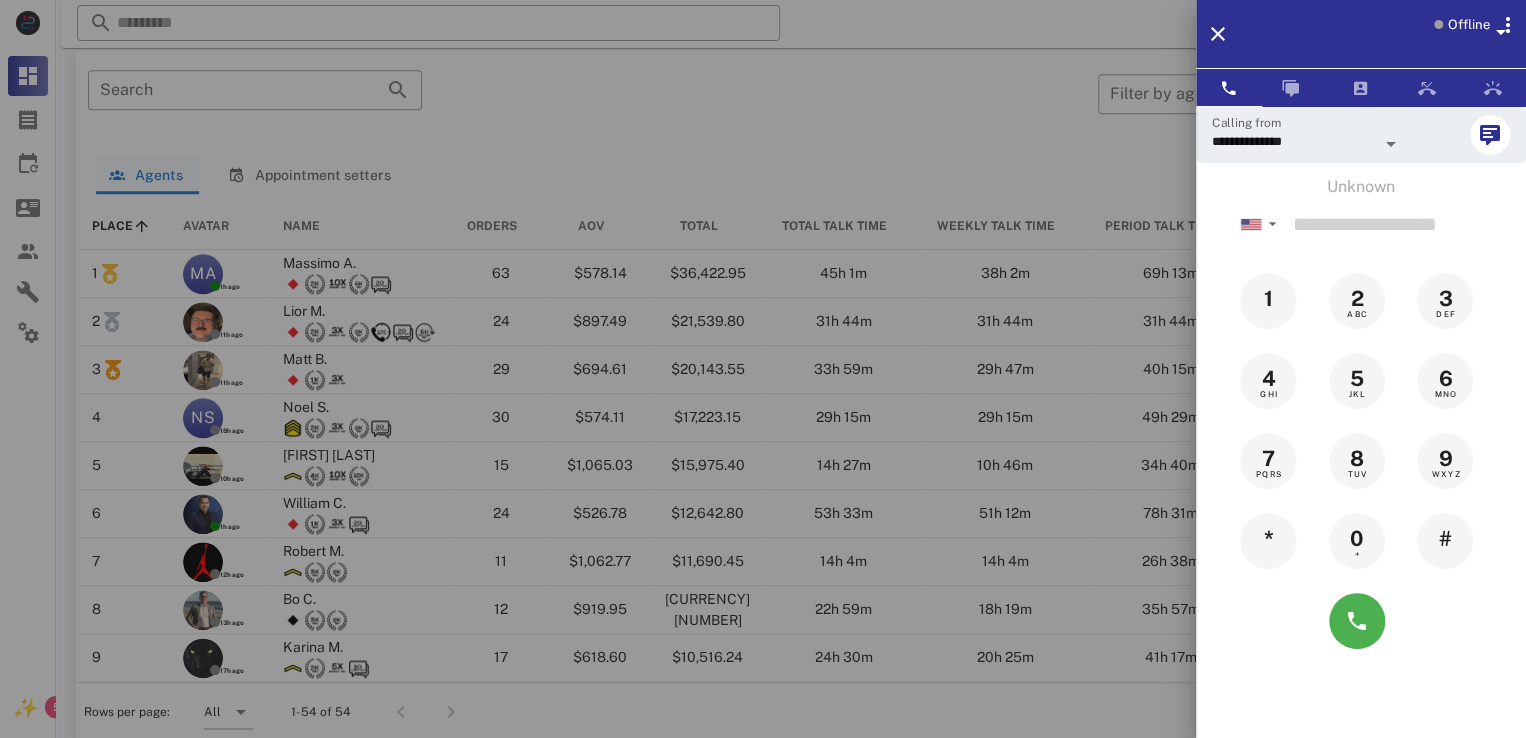 click at bounding box center (763, 369) 